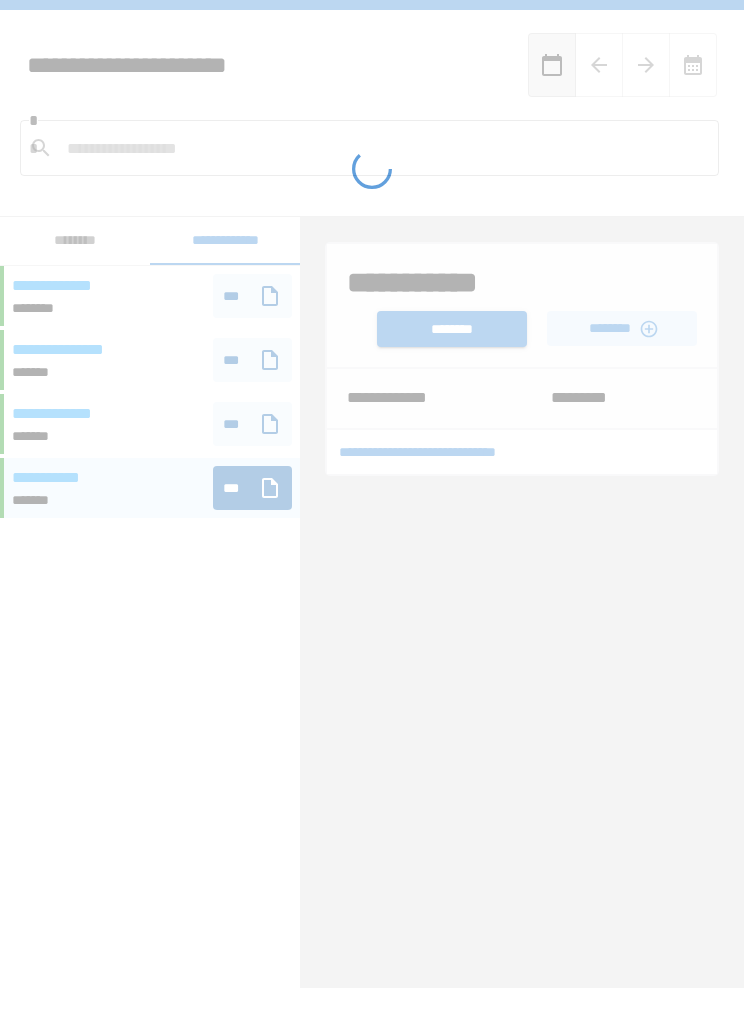 scroll, scrollTop: 70, scrollLeft: 0, axis: vertical 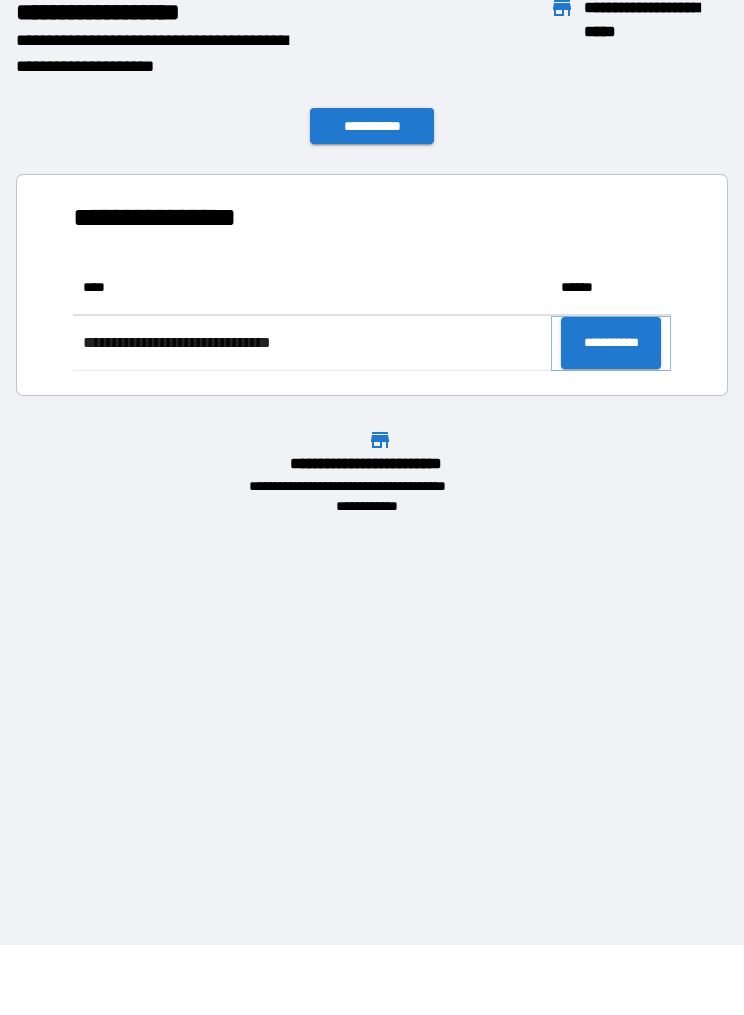 click on "**********" at bounding box center (611, 344) 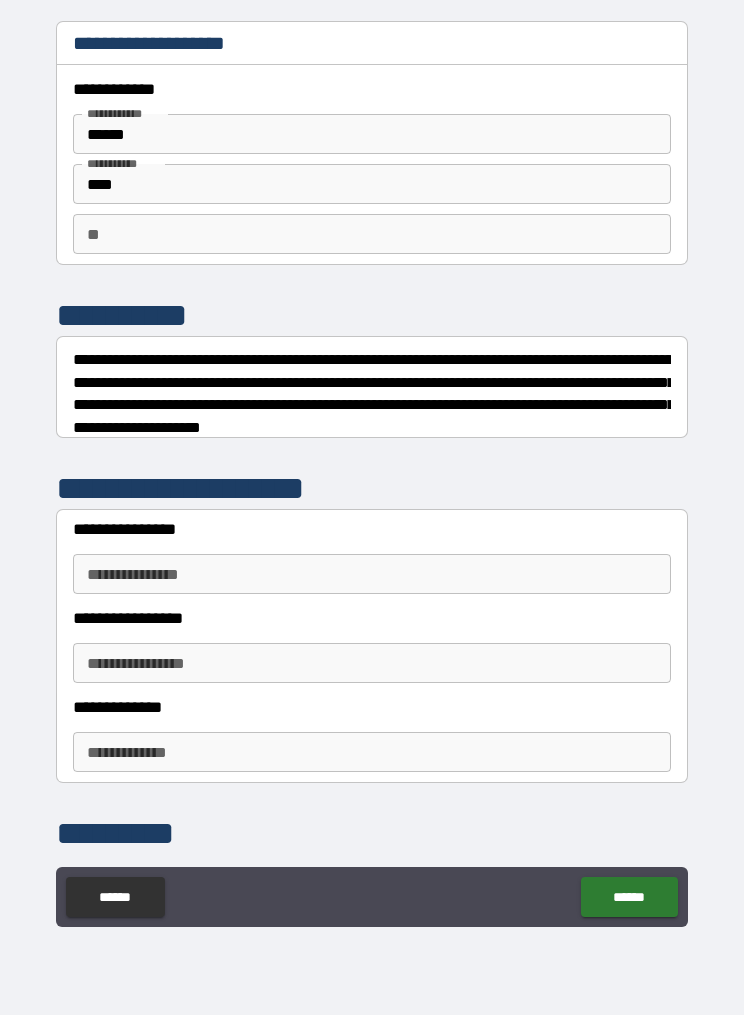 click on "**" at bounding box center [372, 234] 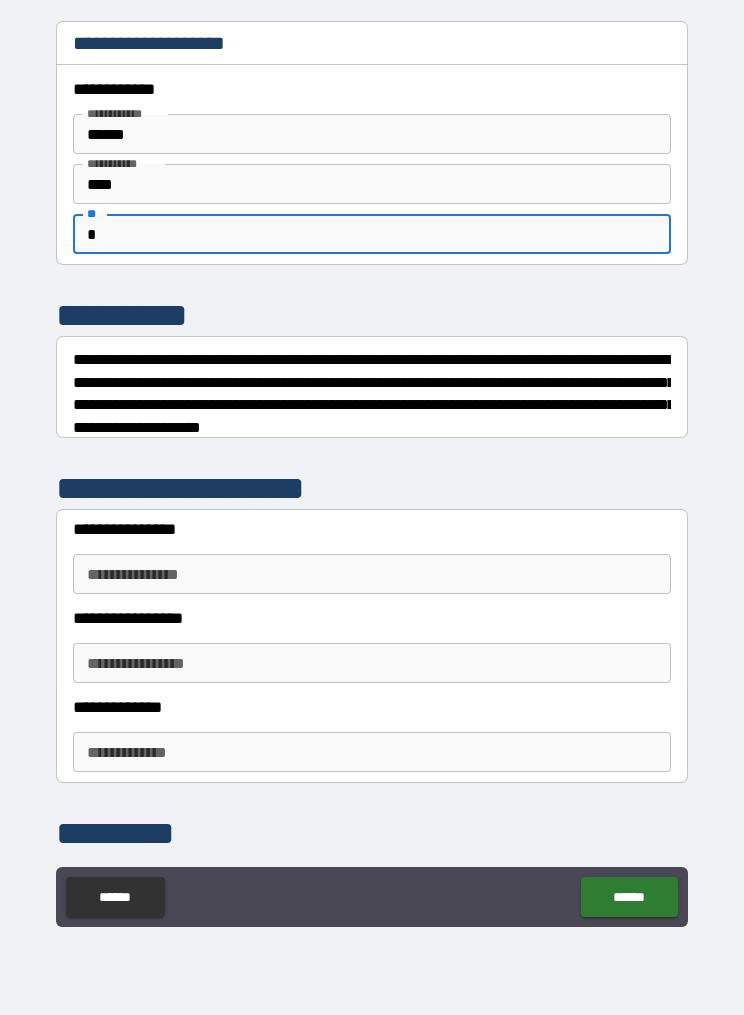 type on "*" 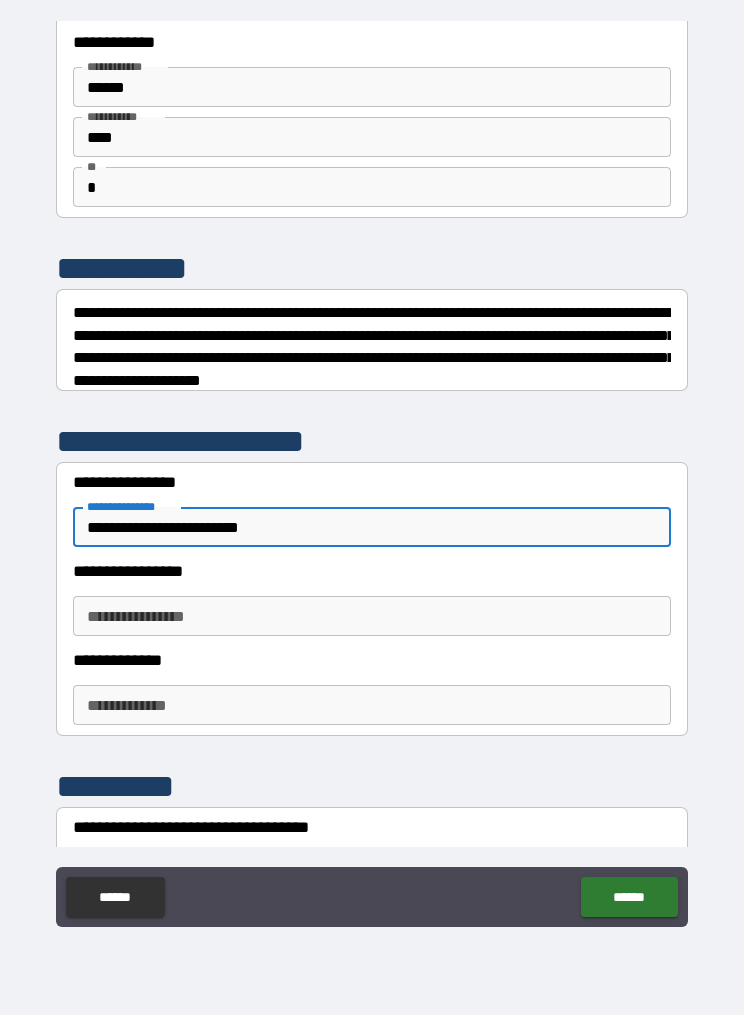 scroll, scrollTop: 49, scrollLeft: 0, axis: vertical 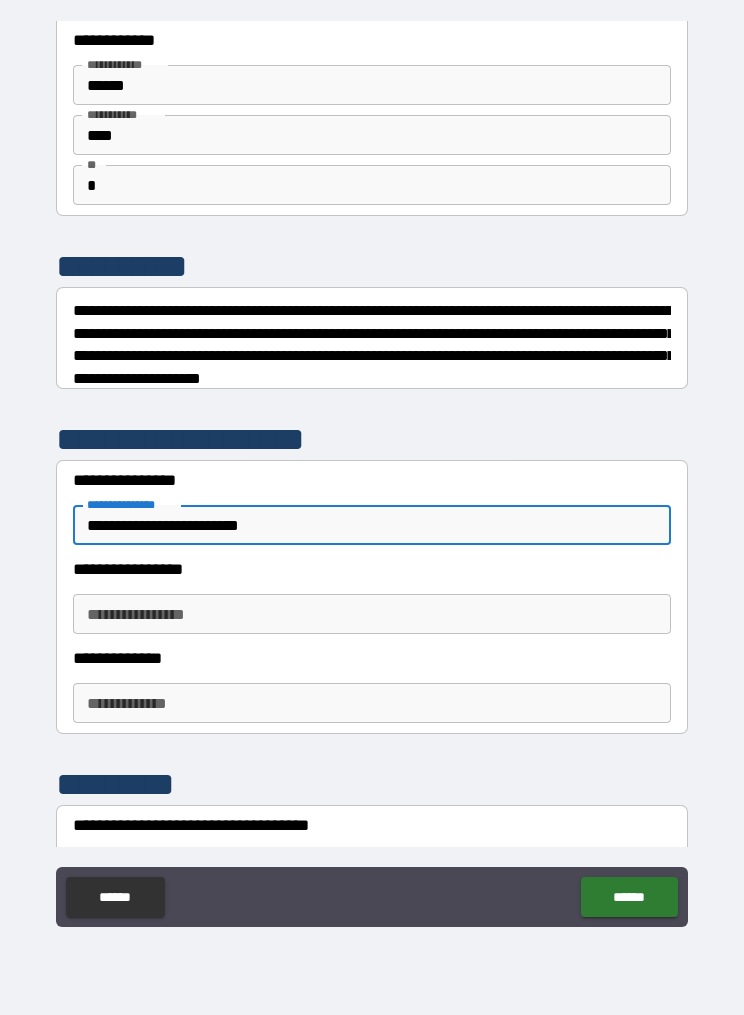 type on "**********" 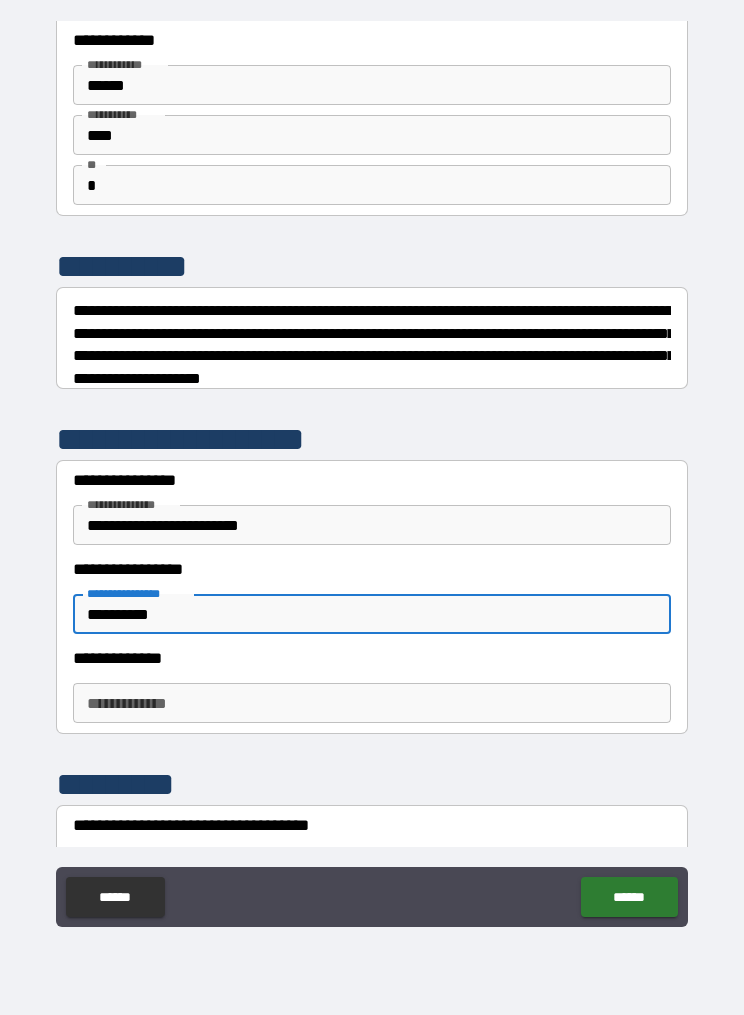 type on "**********" 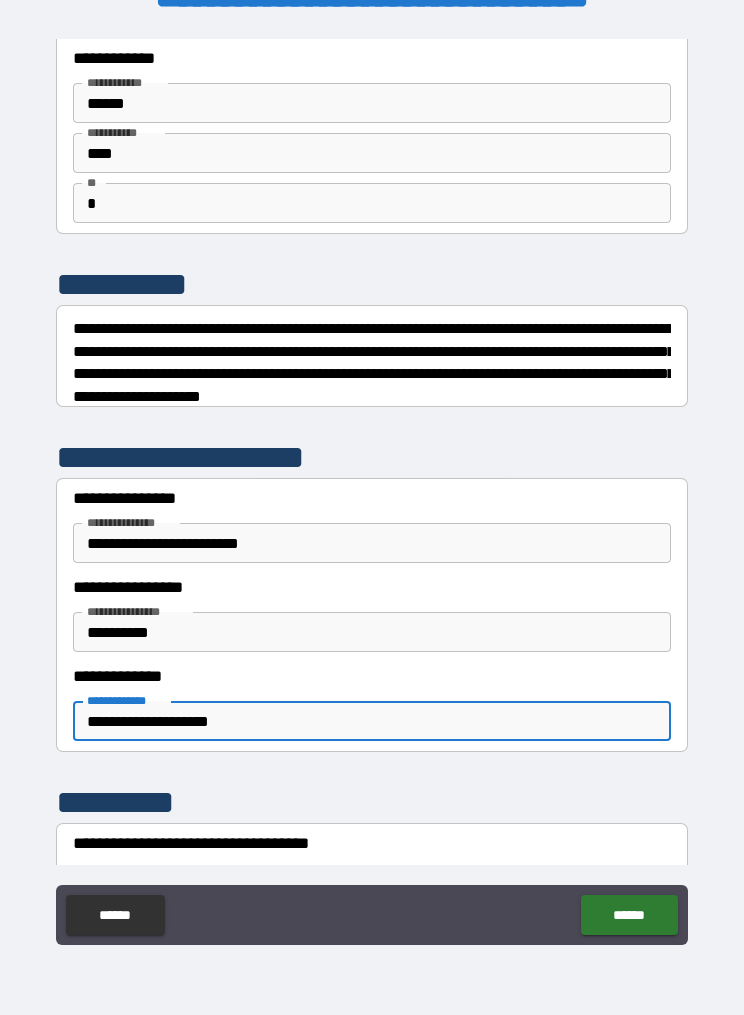 scroll, scrollTop: 0, scrollLeft: 0, axis: both 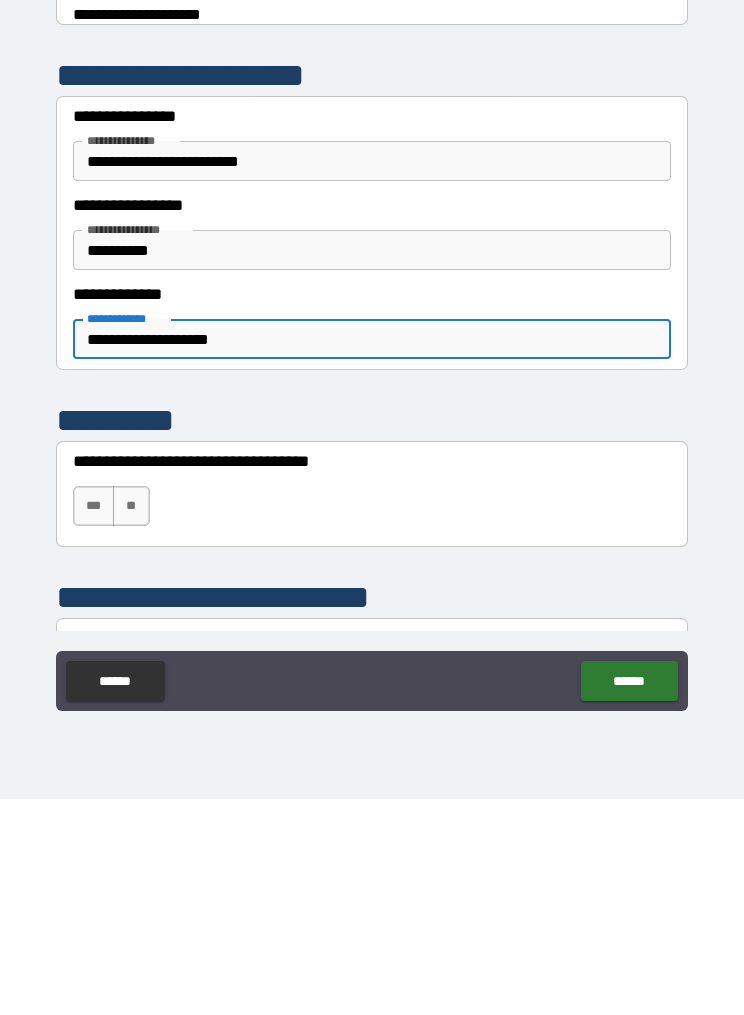 type on "**********" 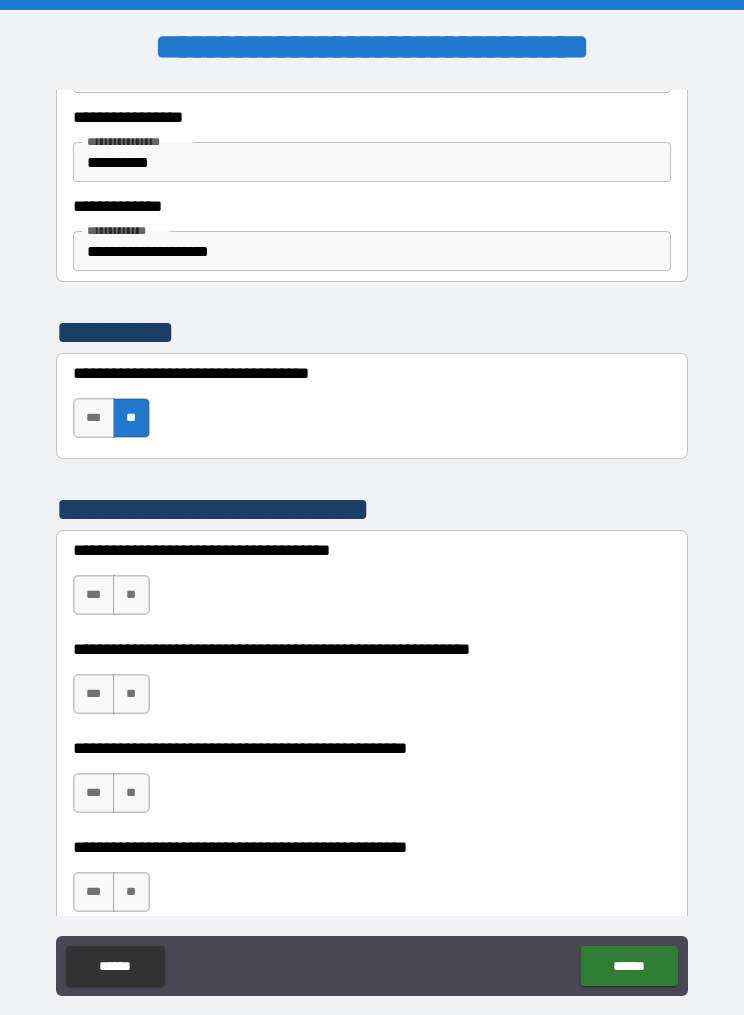 scroll, scrollTop: 585, scrollLeft: 0, axis: vertical 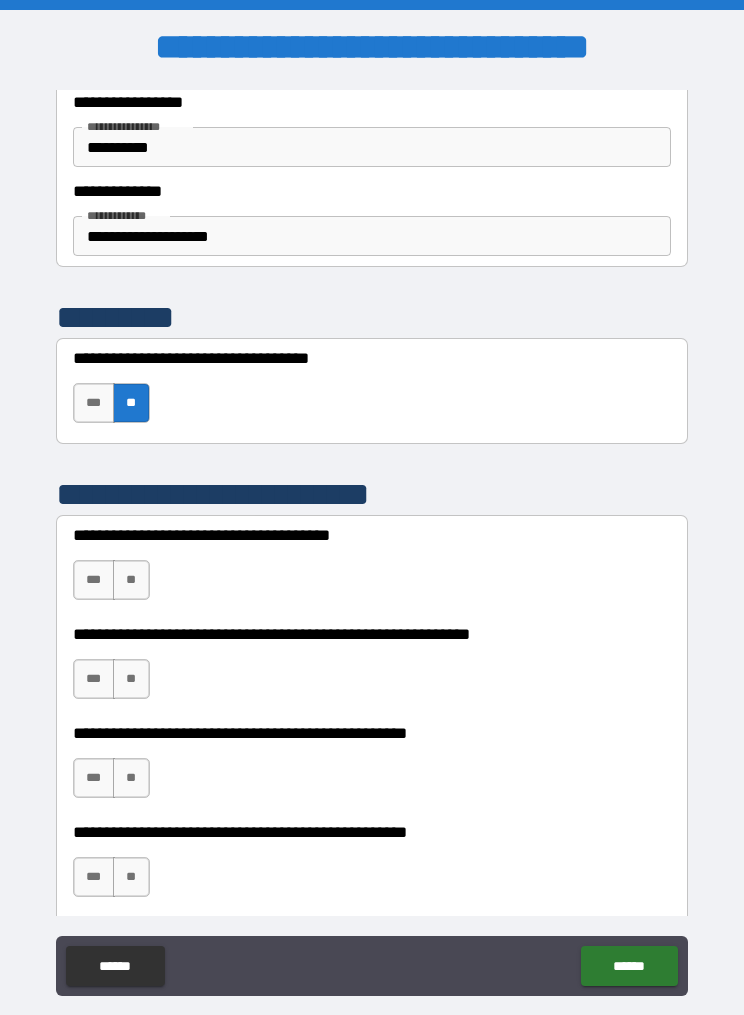 click on "***" at bounding box center (94, 580) 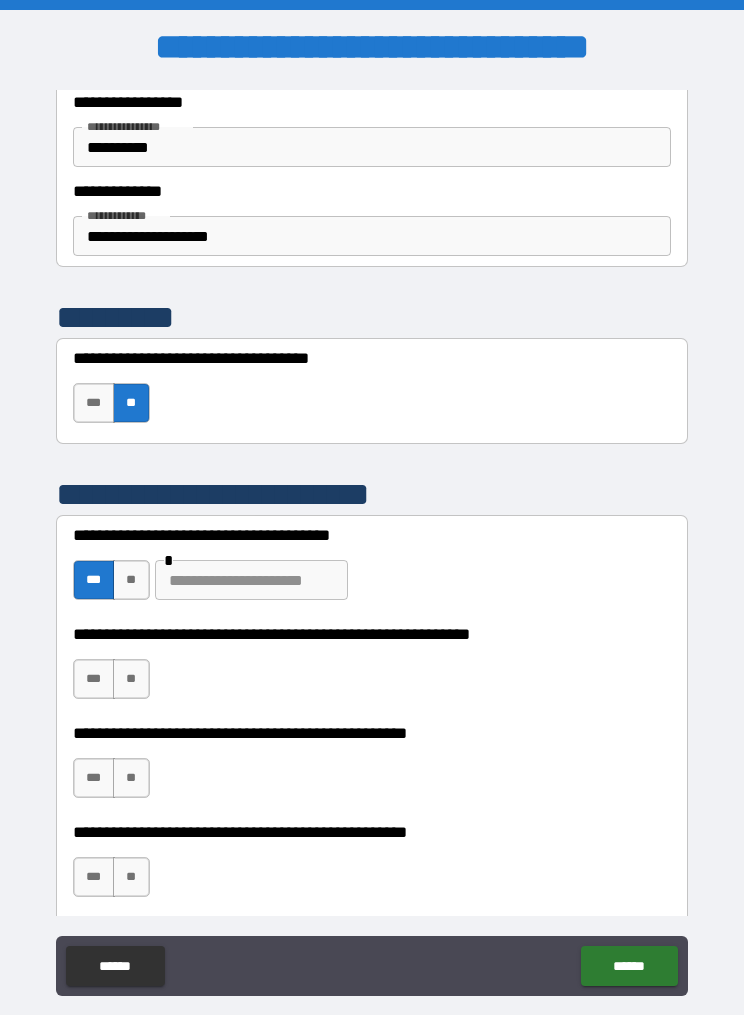 click on "**" at bounding box center (131, 679) 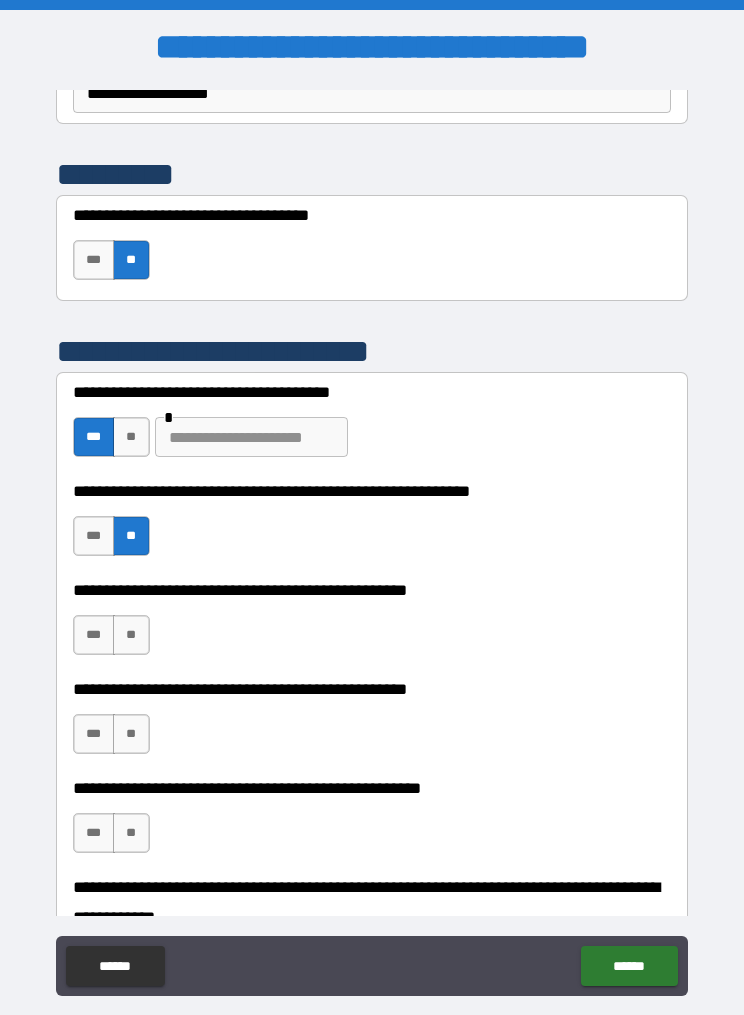 scroll, scrollTop: 732, scrollLeft: 0, axis: vertical 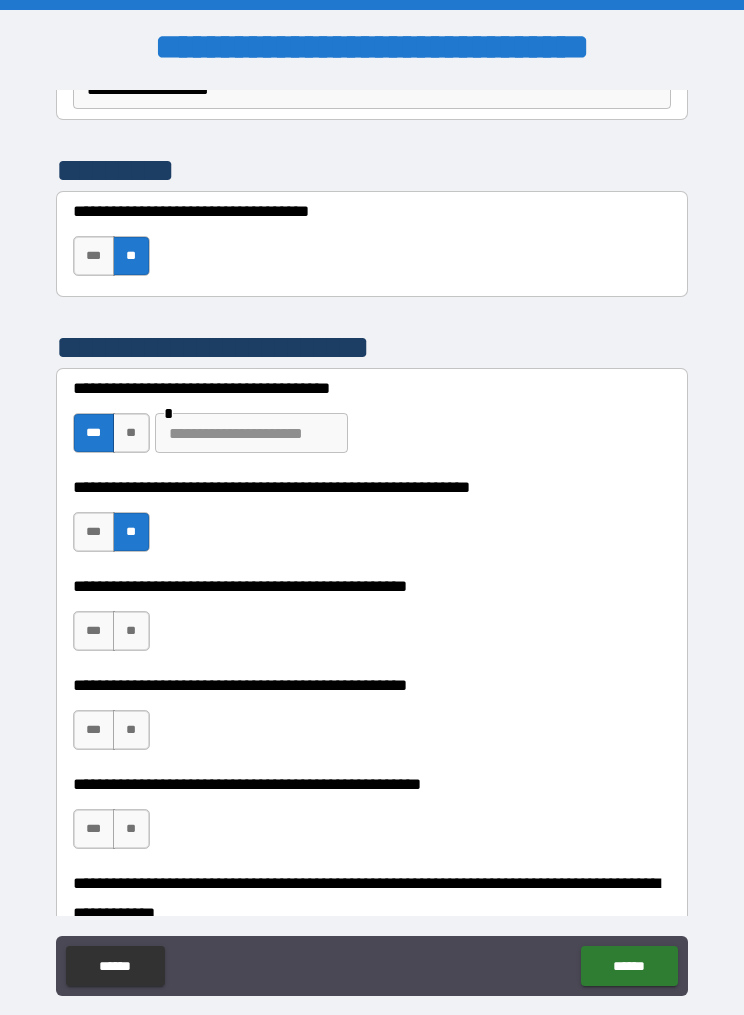 click on "**" at bounding box center (131, 631) 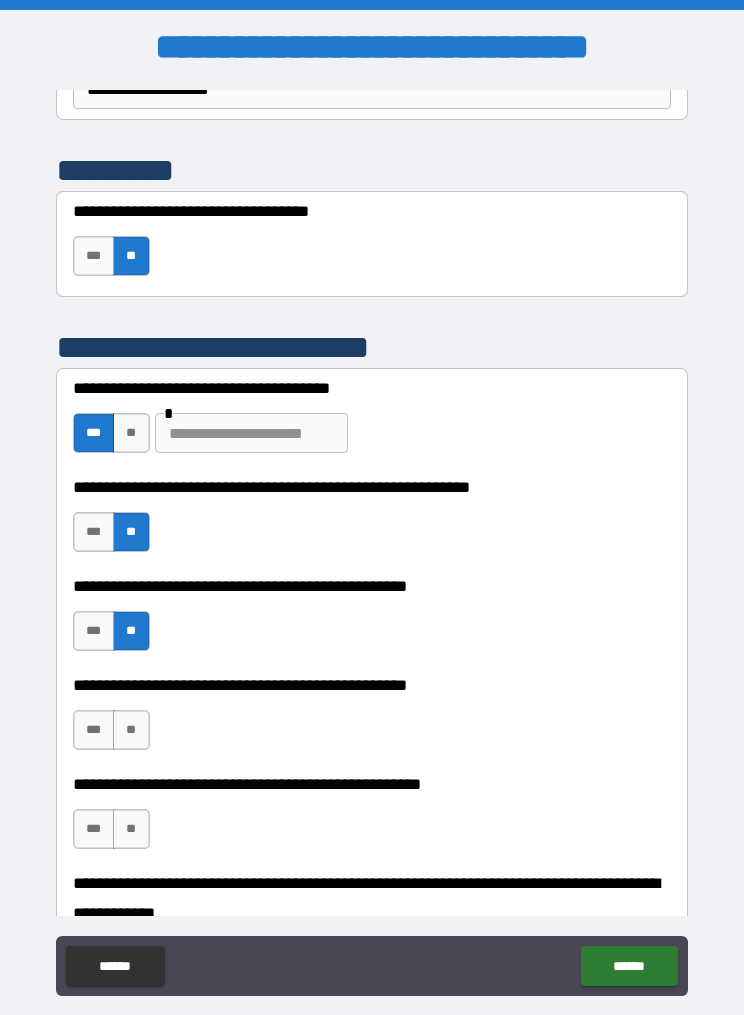 click on "**" at bounding box center [131, 730] 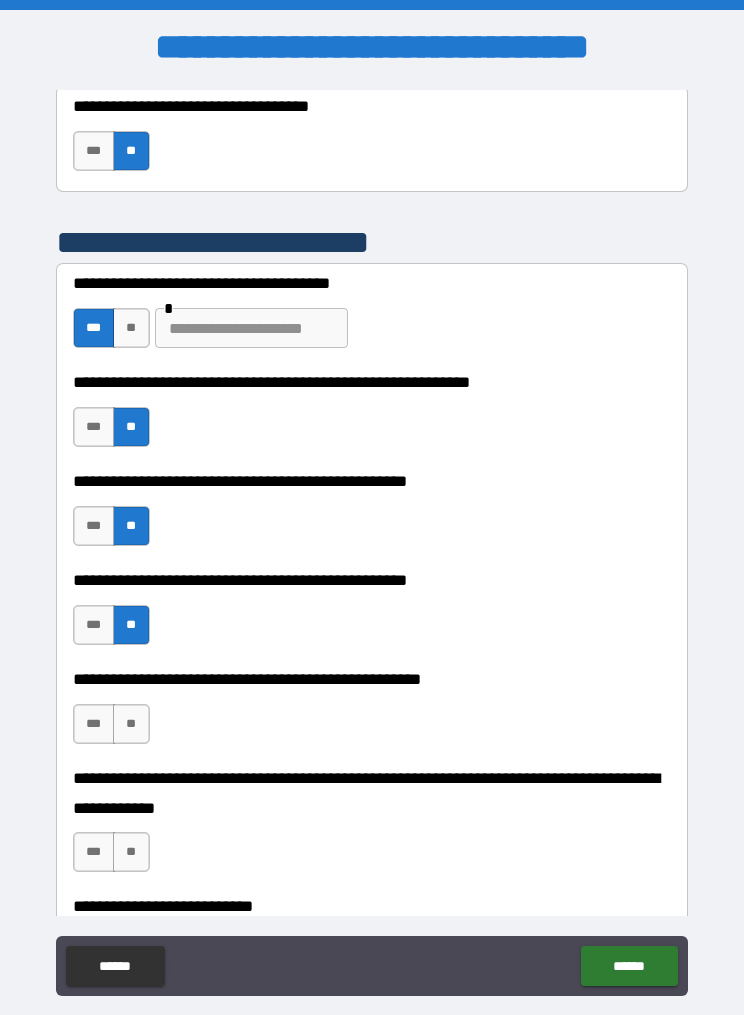 scroll, scrollTop: 846, scrollLeft: 0, axis: vertical 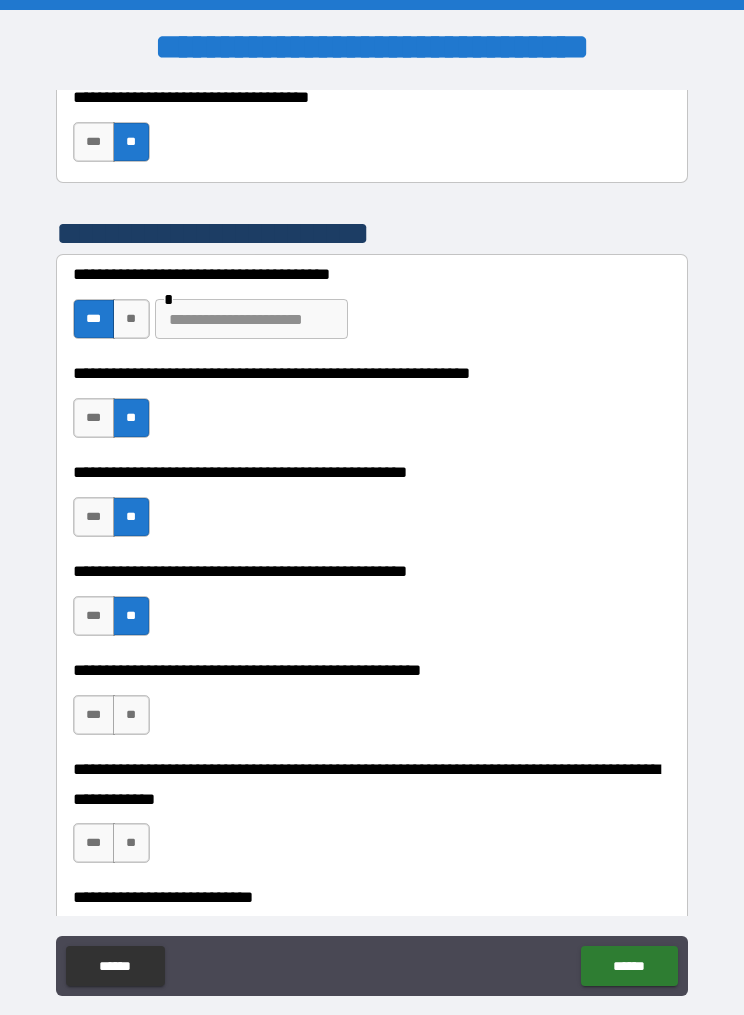 click on "**" at bounding box center (131, 715) 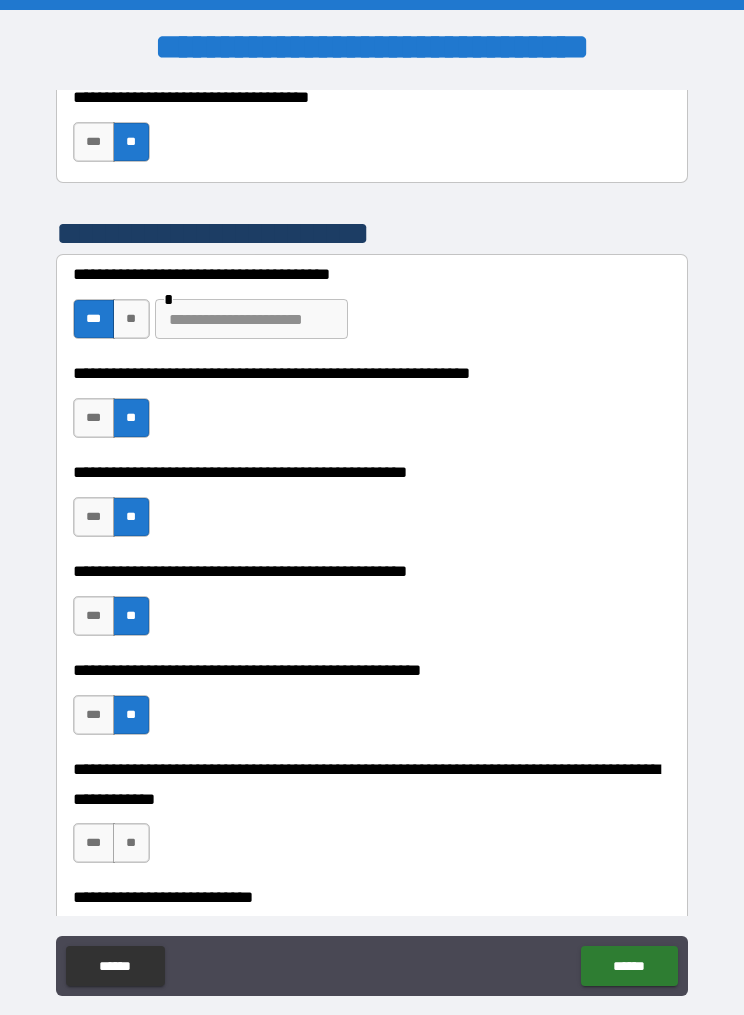click on "**" at bounding box center (131, 843) 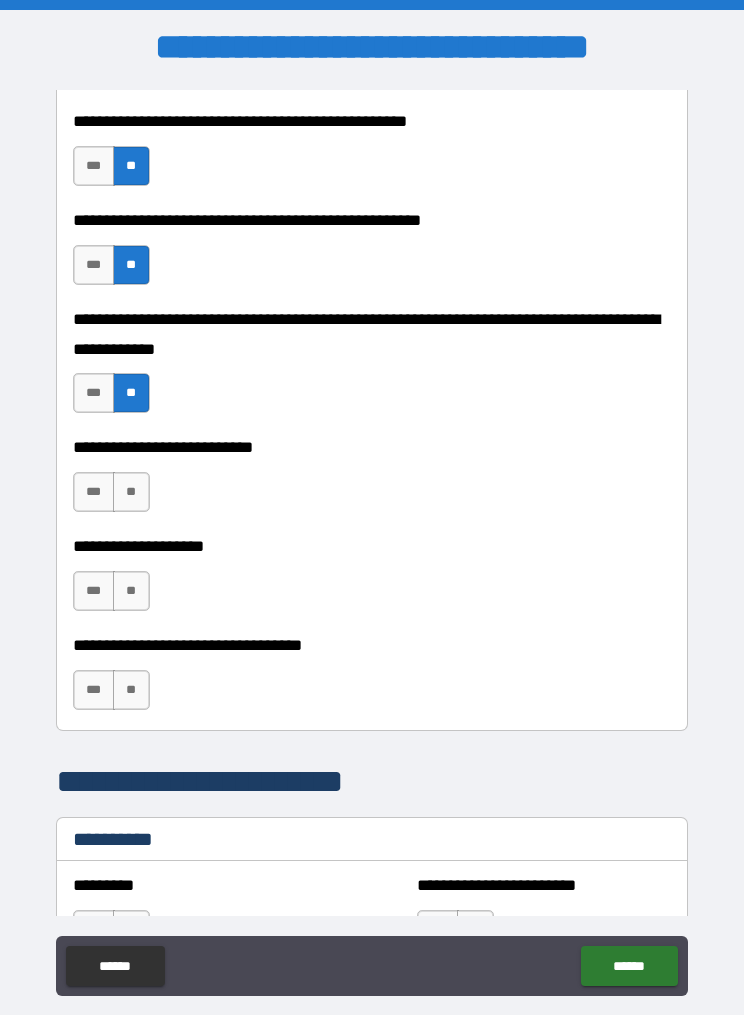 scroll, scrollTop: 1300, scrollLeft: 0, axis: vertical 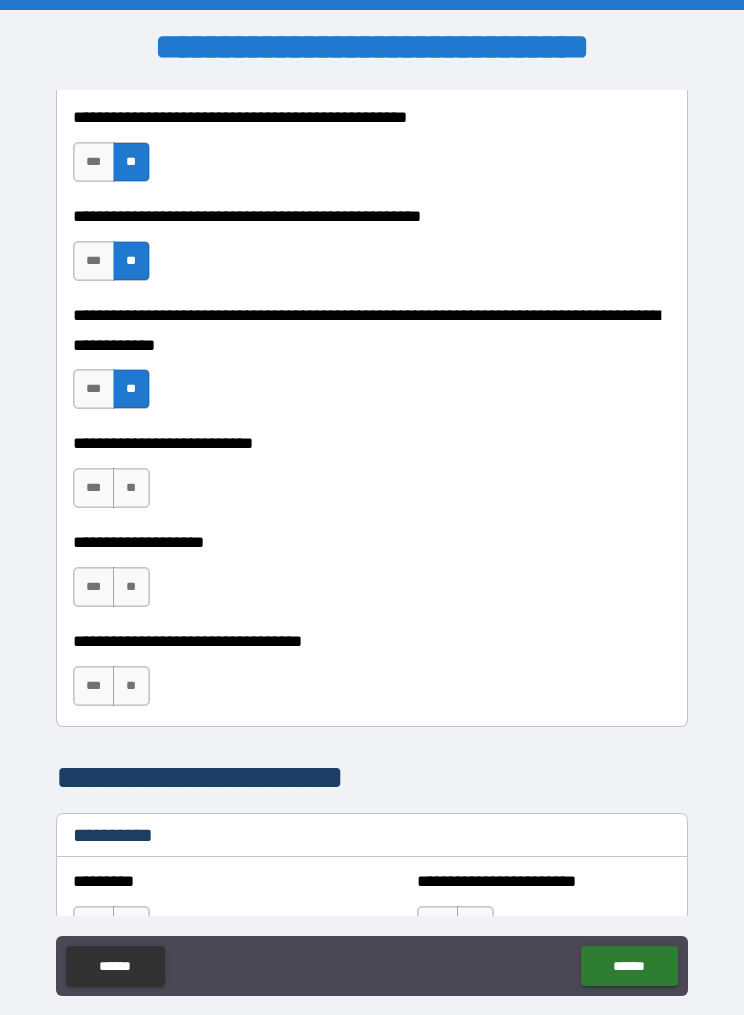click on "**" at bounding box center [131, 488] 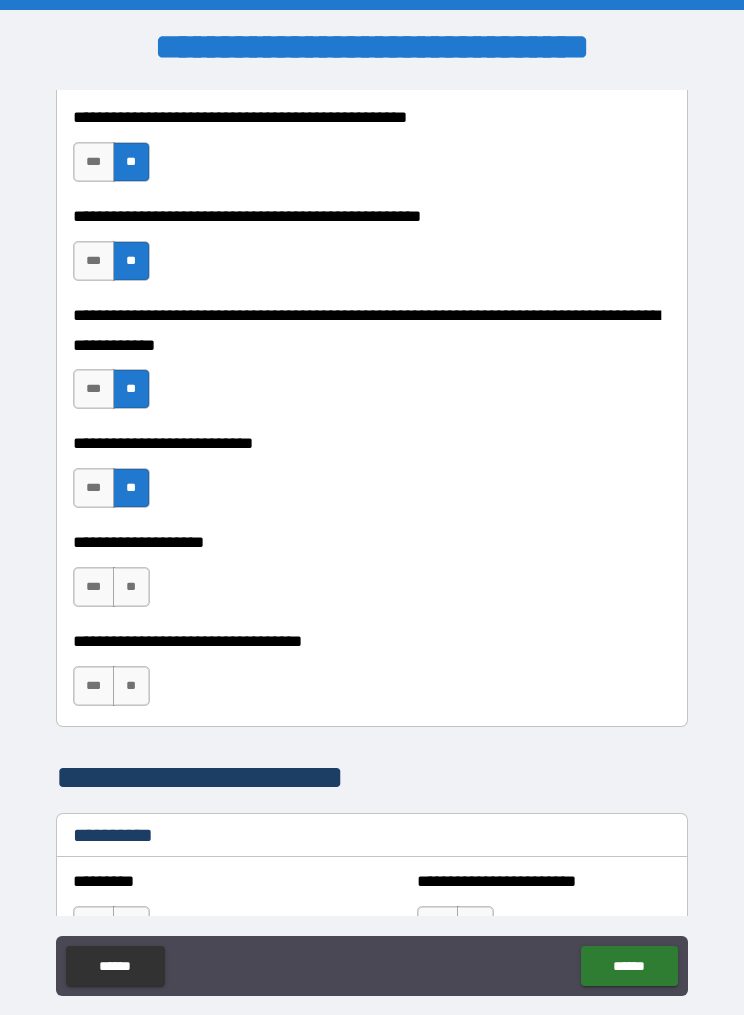 click on "**" at bounding box center [131, 587] 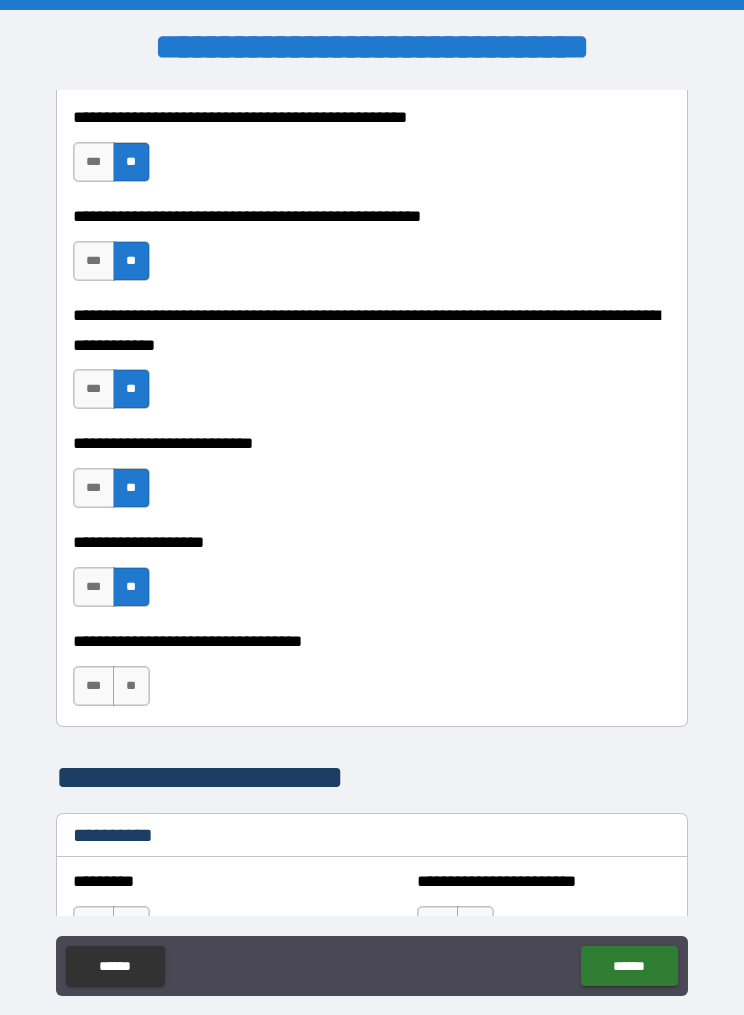 click on "**" at bounding box center (131, 686) 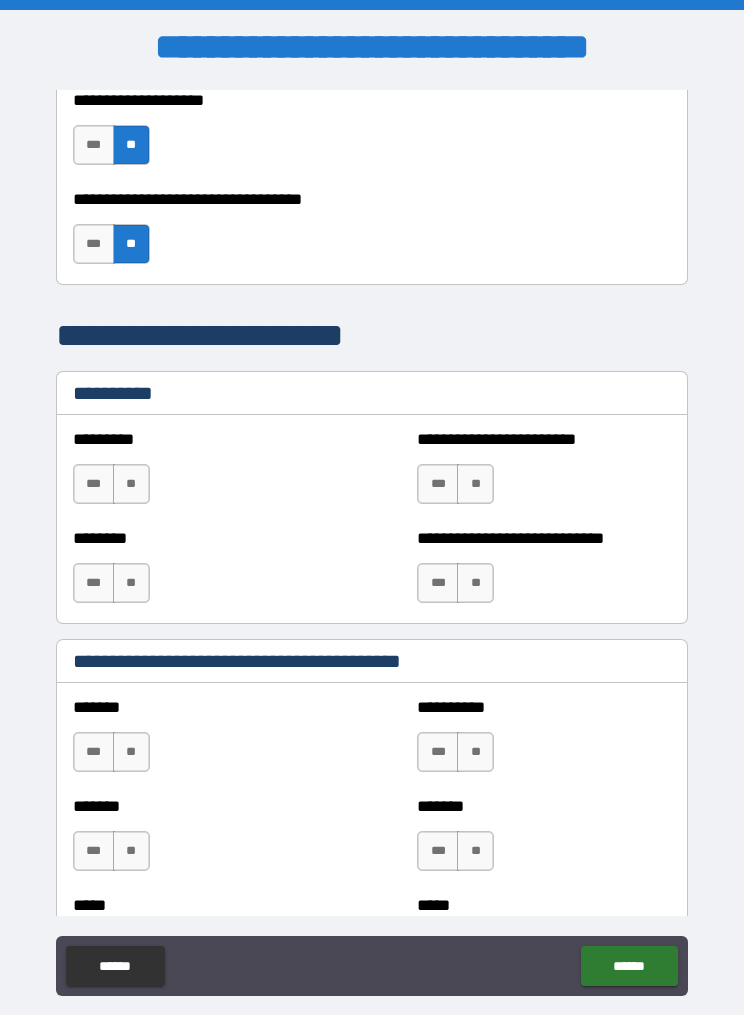 scroll, scrollTop: 1723, scrollLeft: 0, axis: vertical 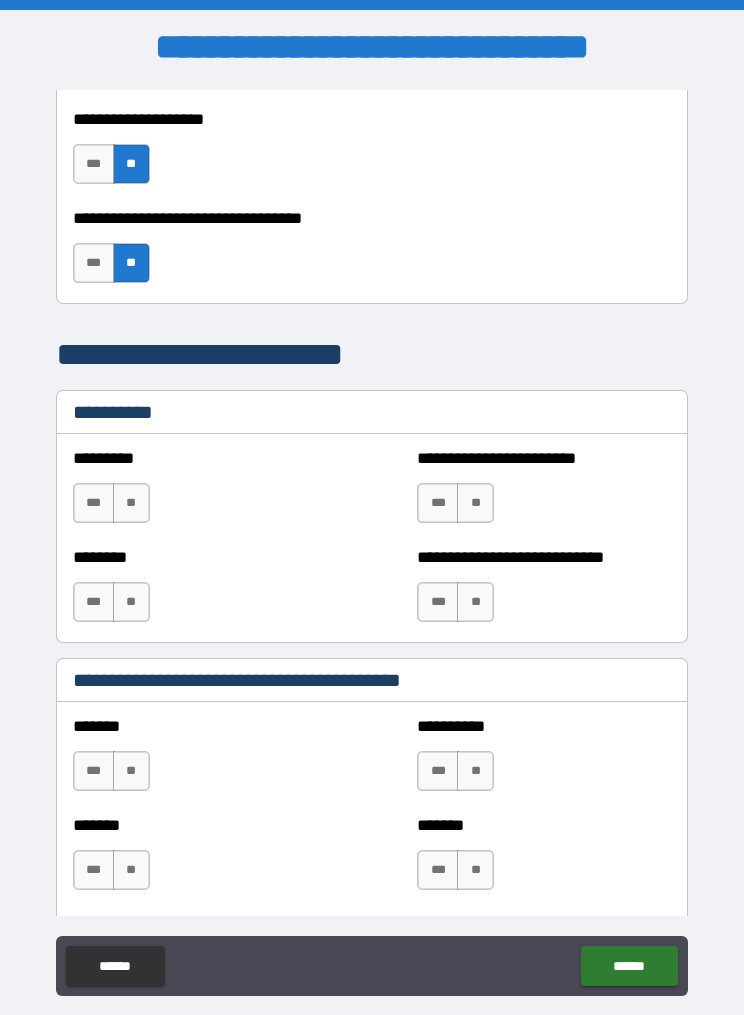click on "**" at bounding box center (131, 503) 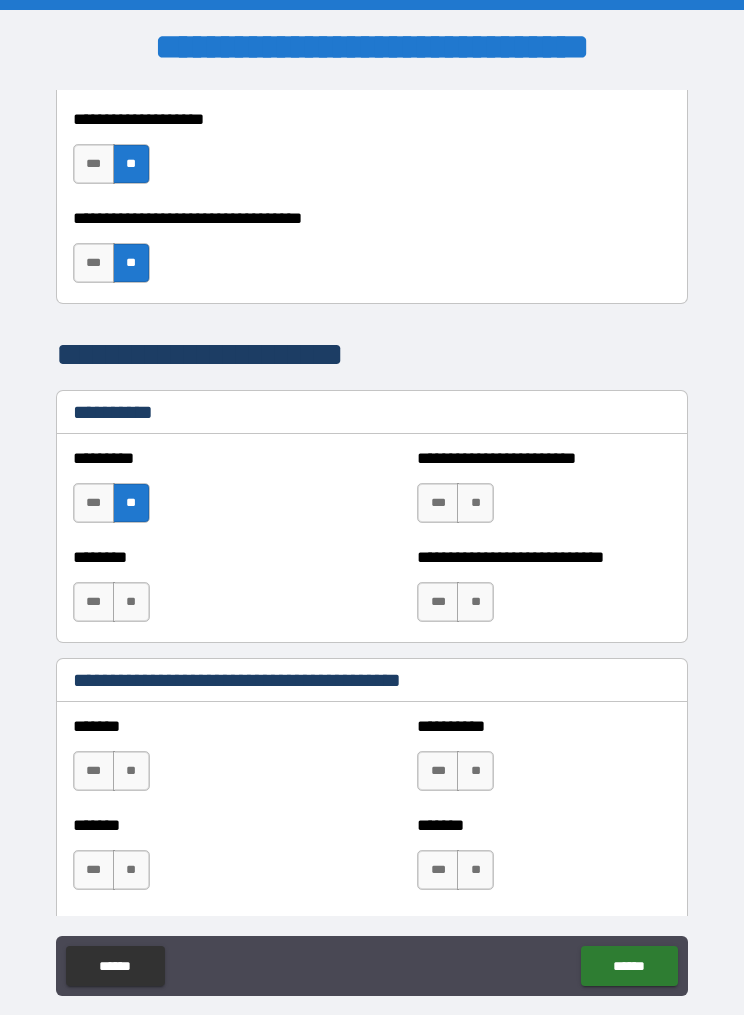 click on "**" at bounding box center (475, 503) 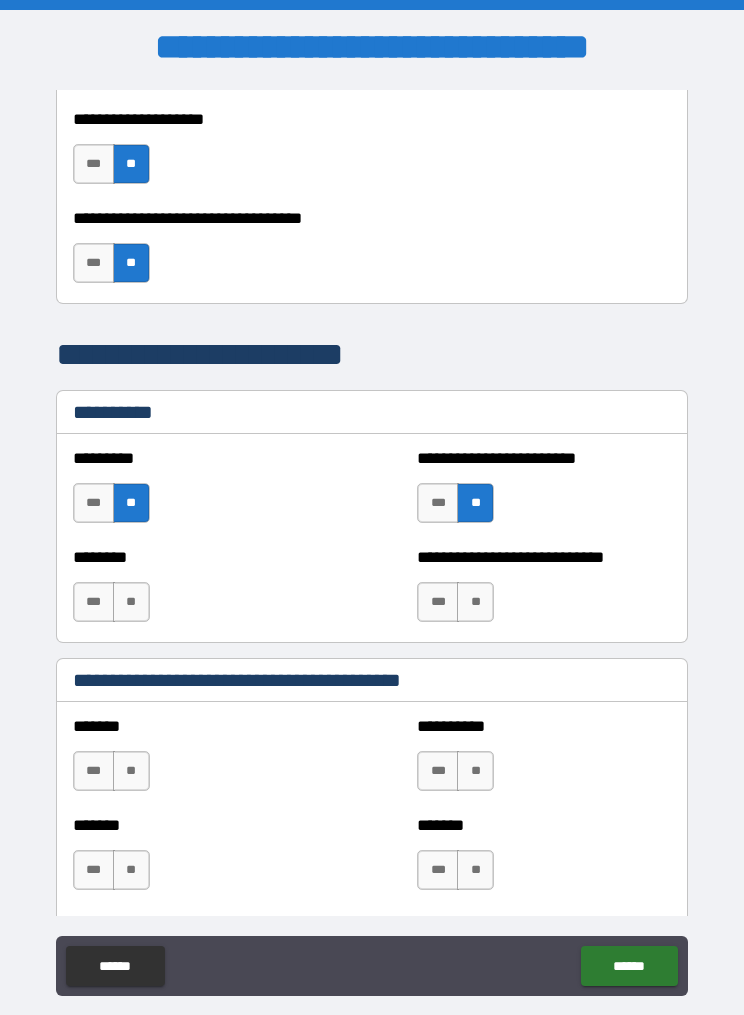 click on "**" at bounding box center [131, 602] 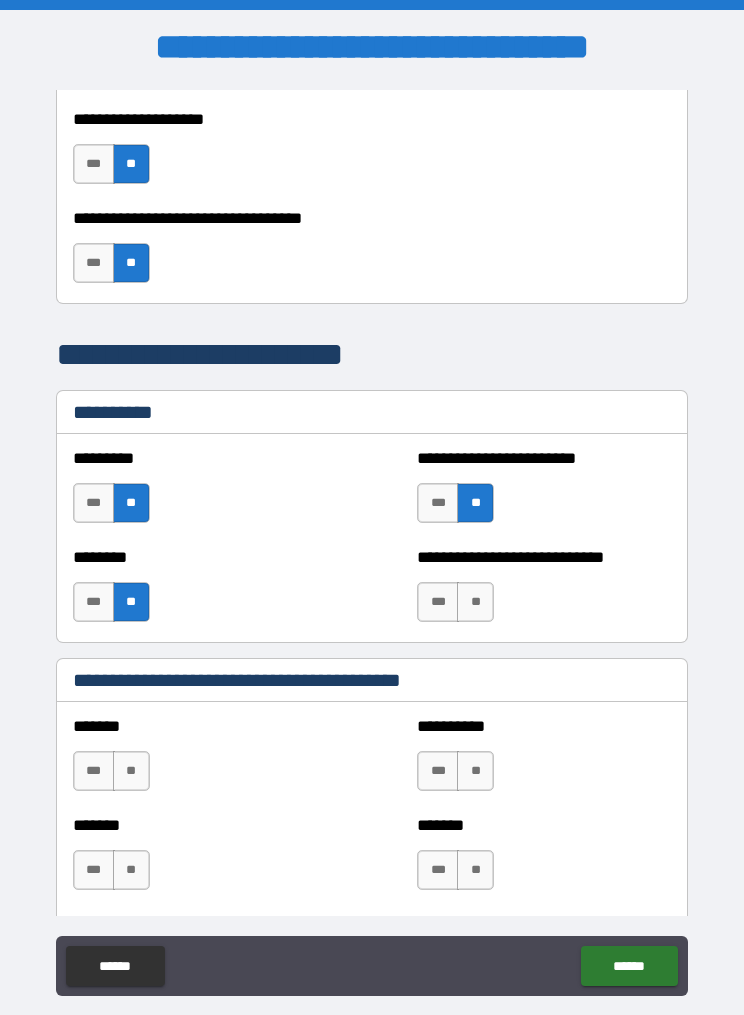 click on "**" at bounding box center [475, 602] 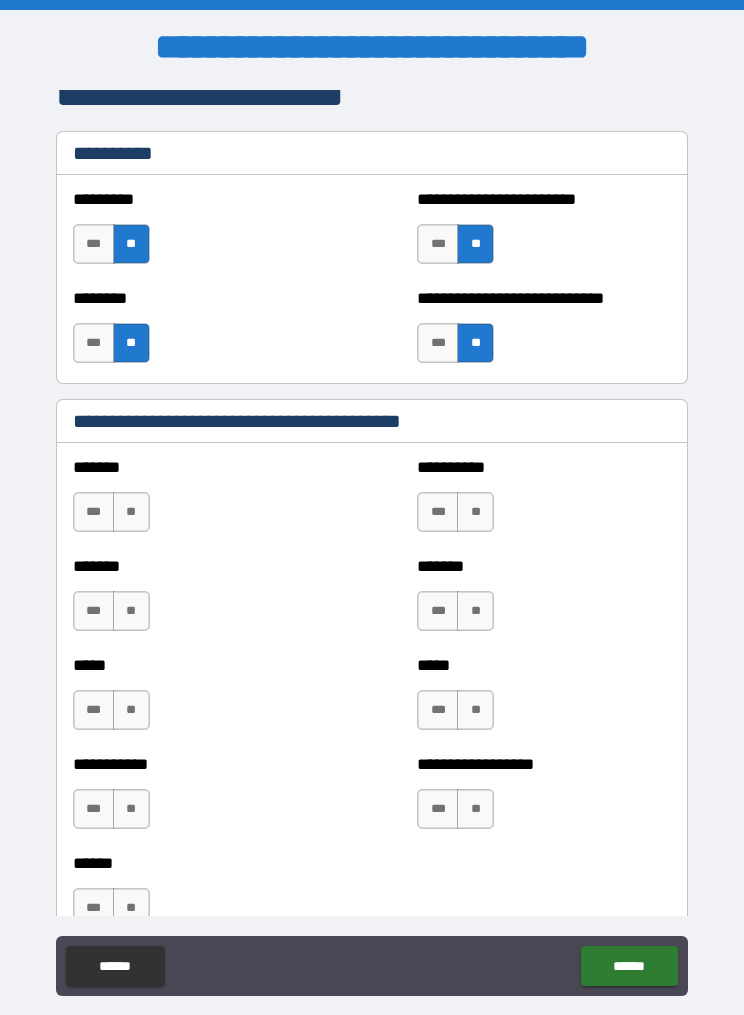 scroll, scrollTop: 1981, scrollLeft: 0, axis: vertical 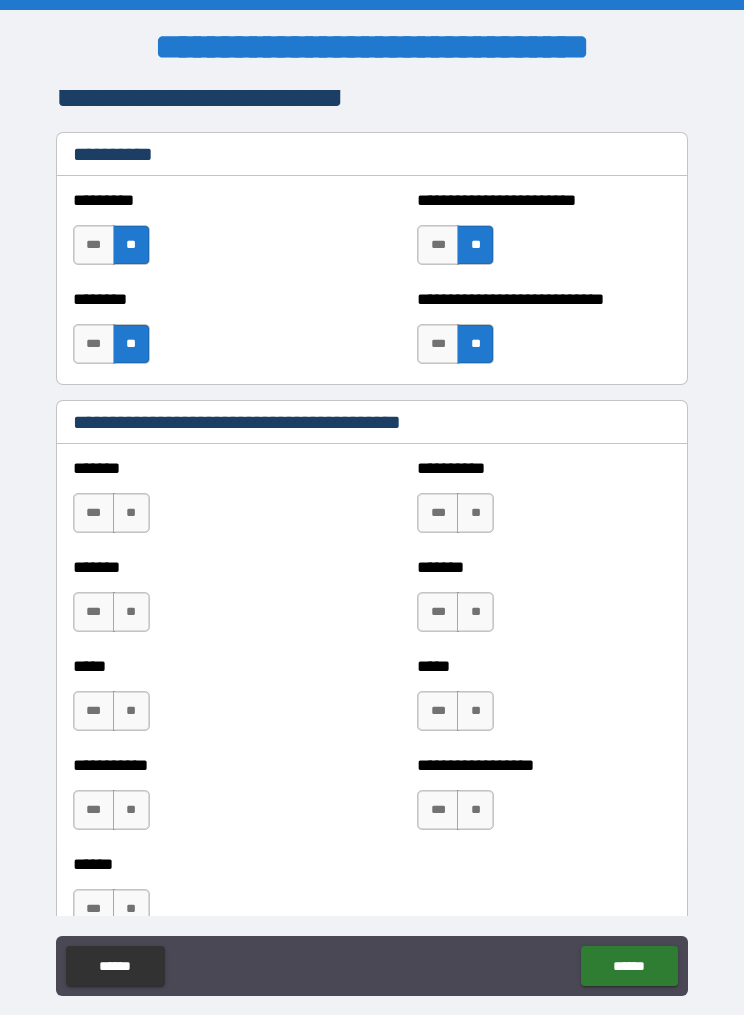 click on "**" at bounding box center [131, 513] 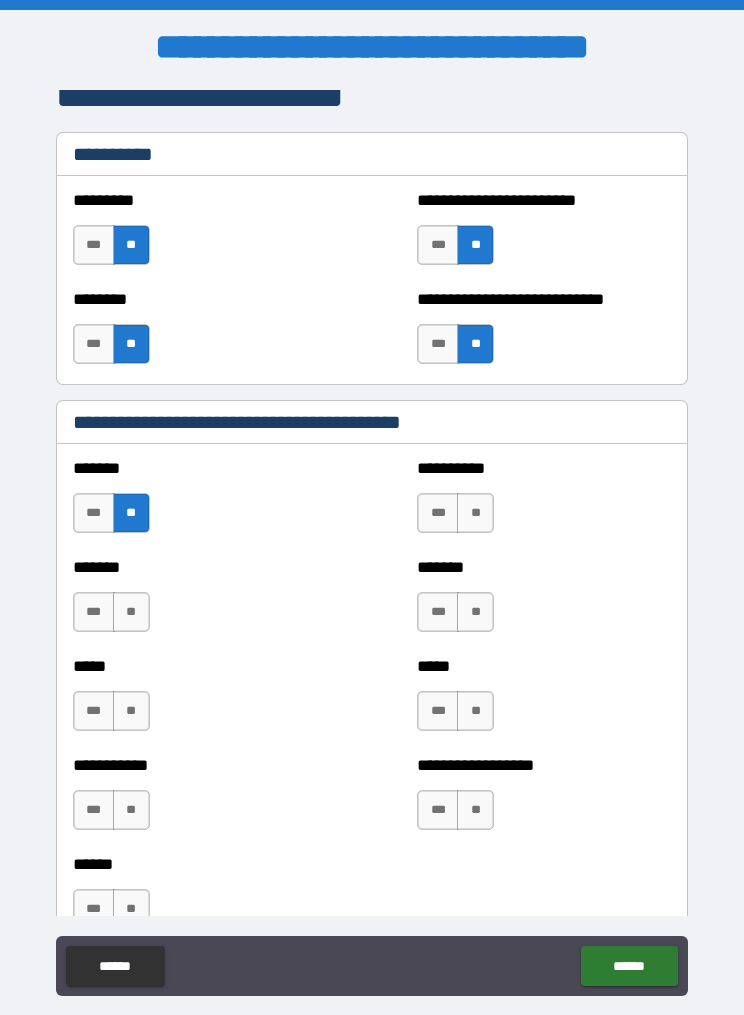 click on "**" at bounding box center (475, 513) 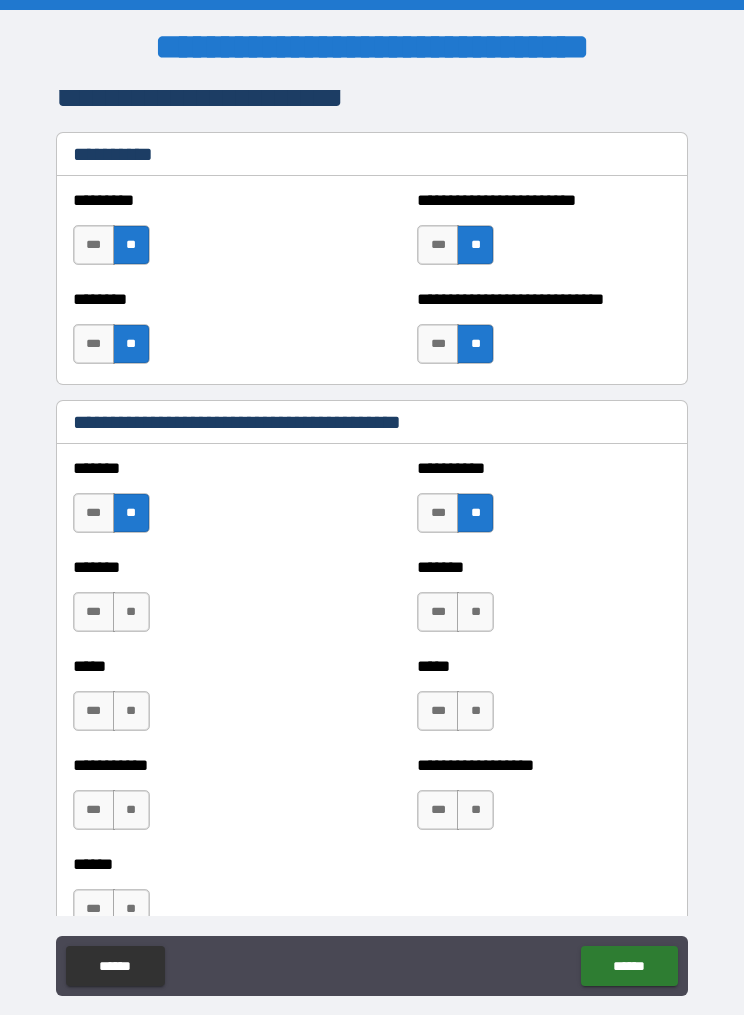 click on "**" at bounding box center (131, 612) 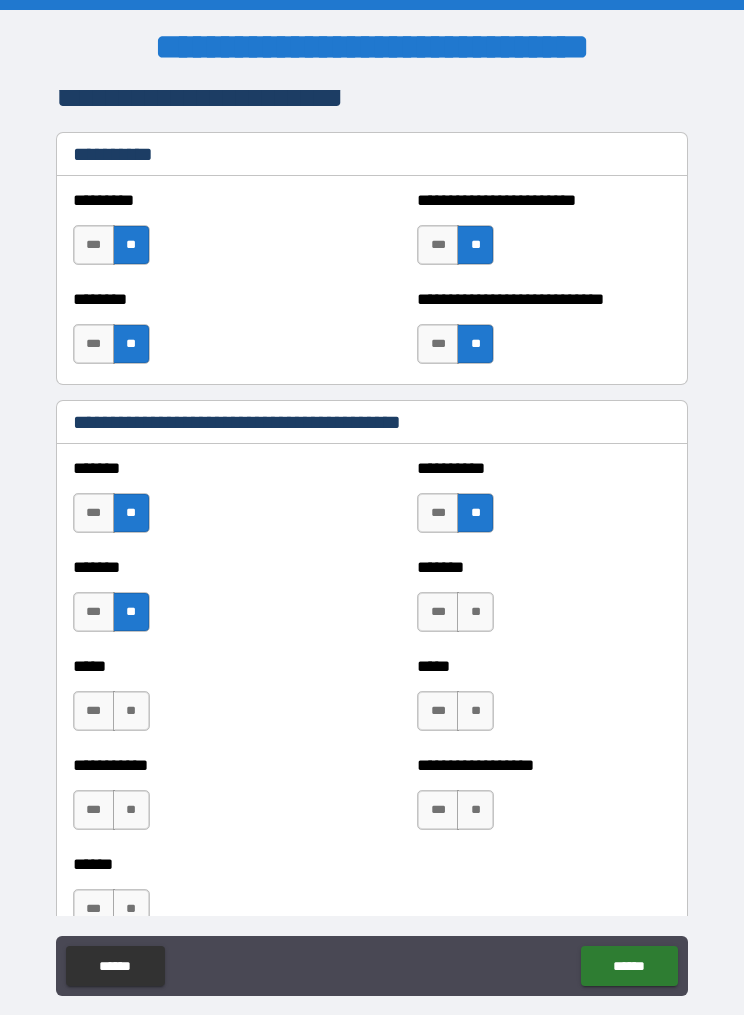 click on "**" at bounding box center (475, 612) 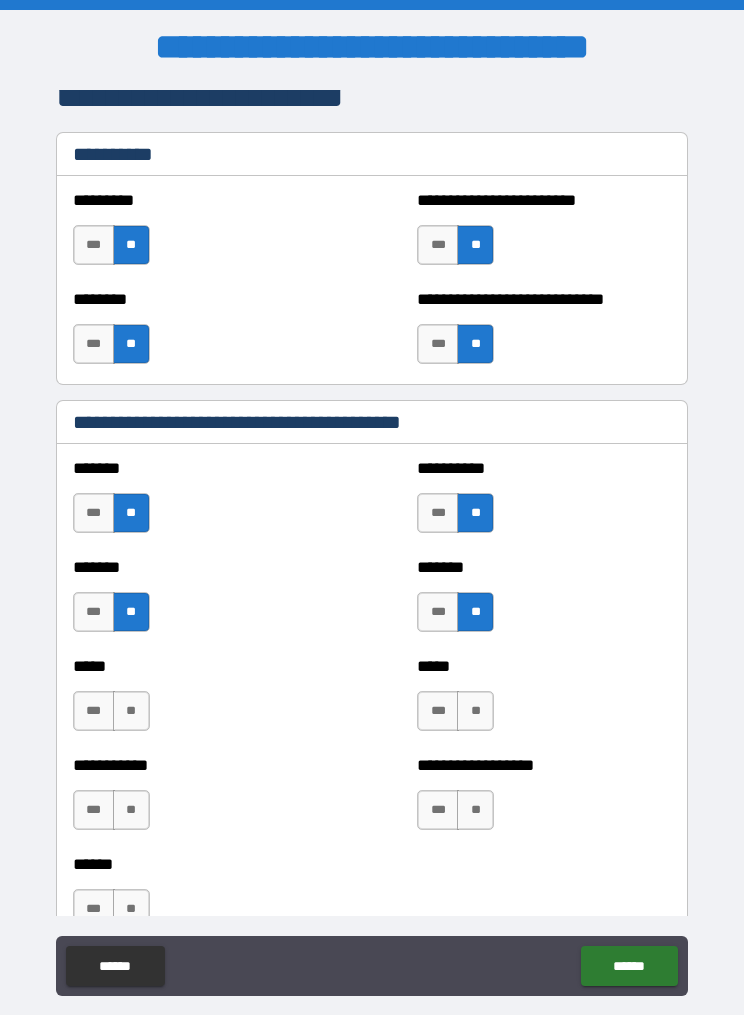 click on "**" at bounding box center (131, 711) 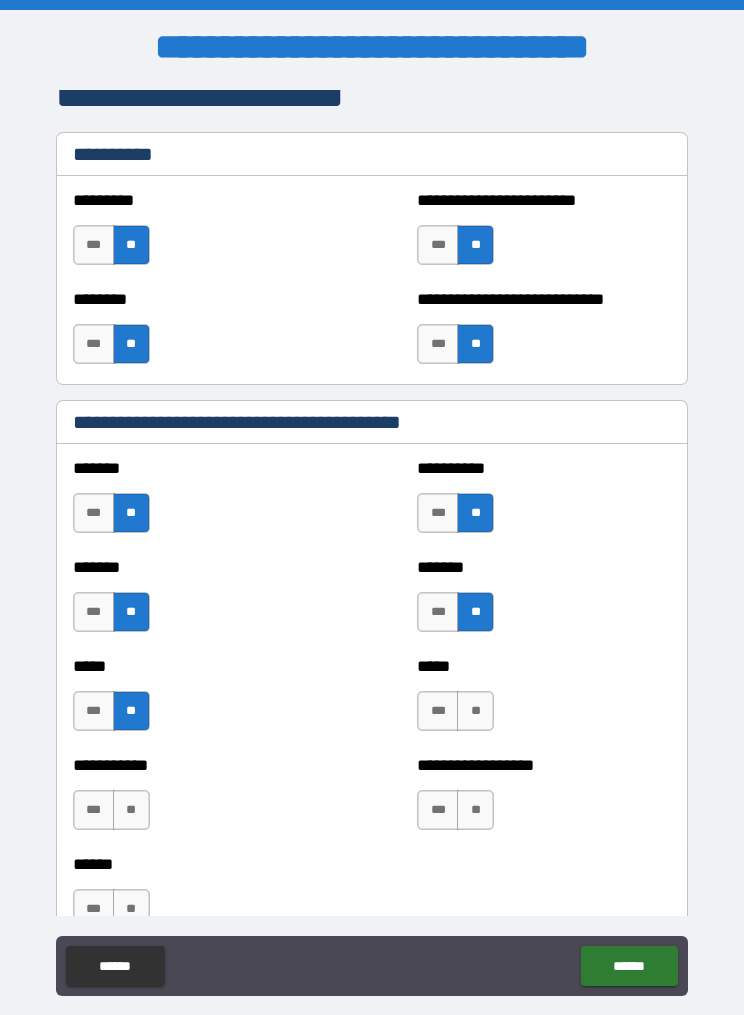 click on "**" at bounding box center (475, 711) 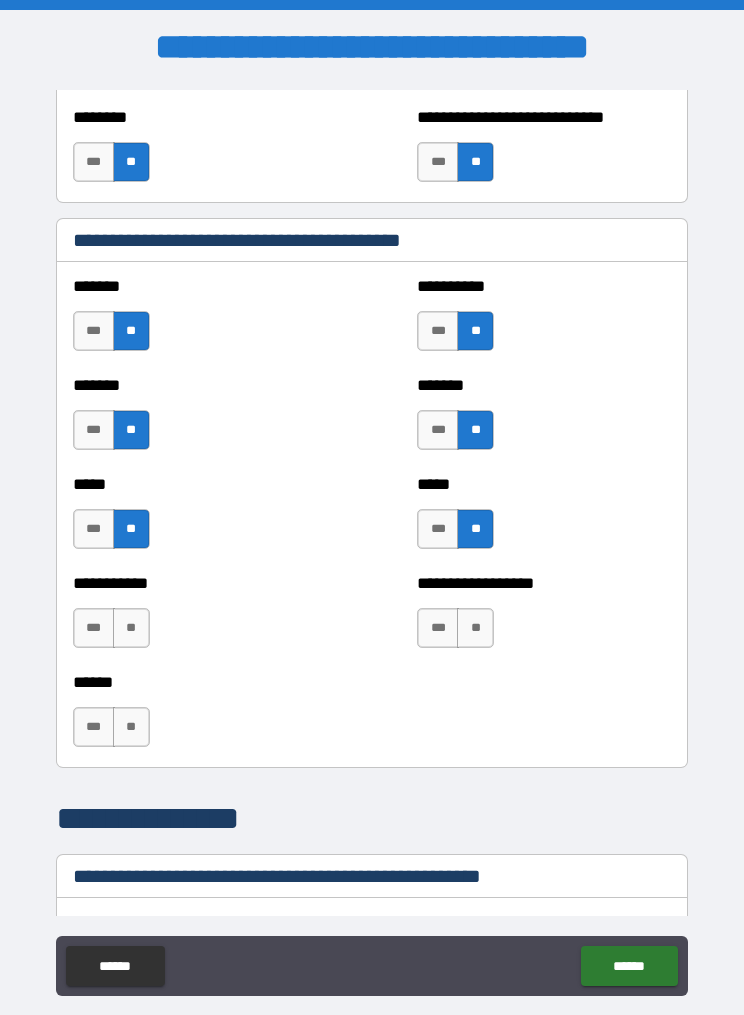 scroll, scrollTop: 2170, scrollLeft: 0, axis: vertical 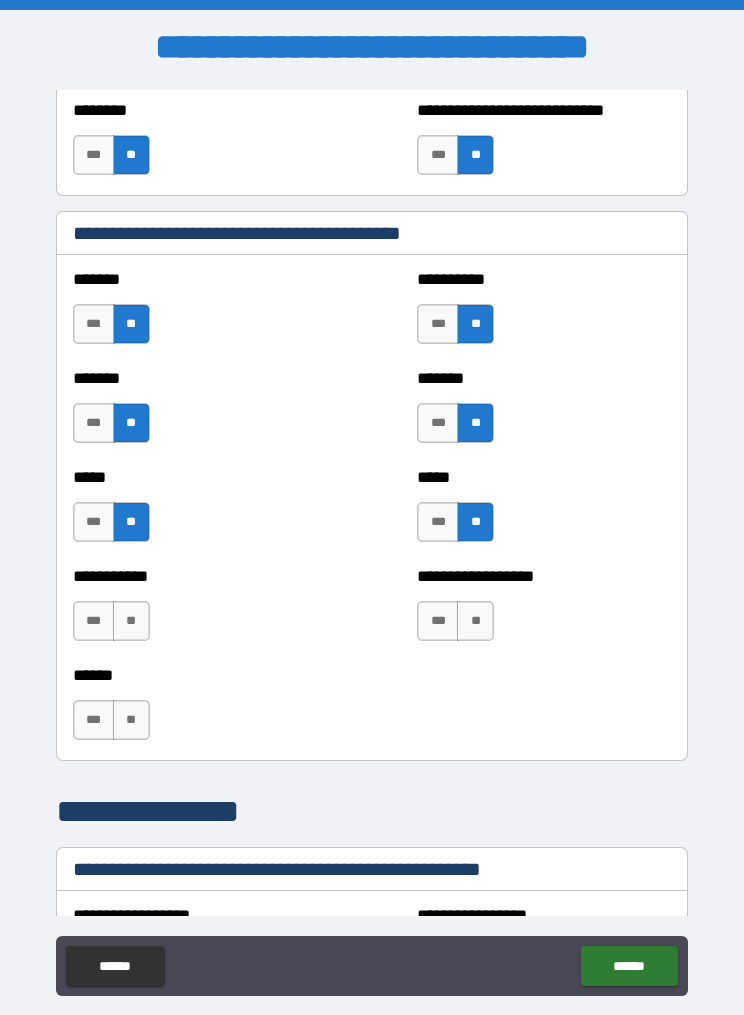 click on "**" at bounding box center [131, 621] 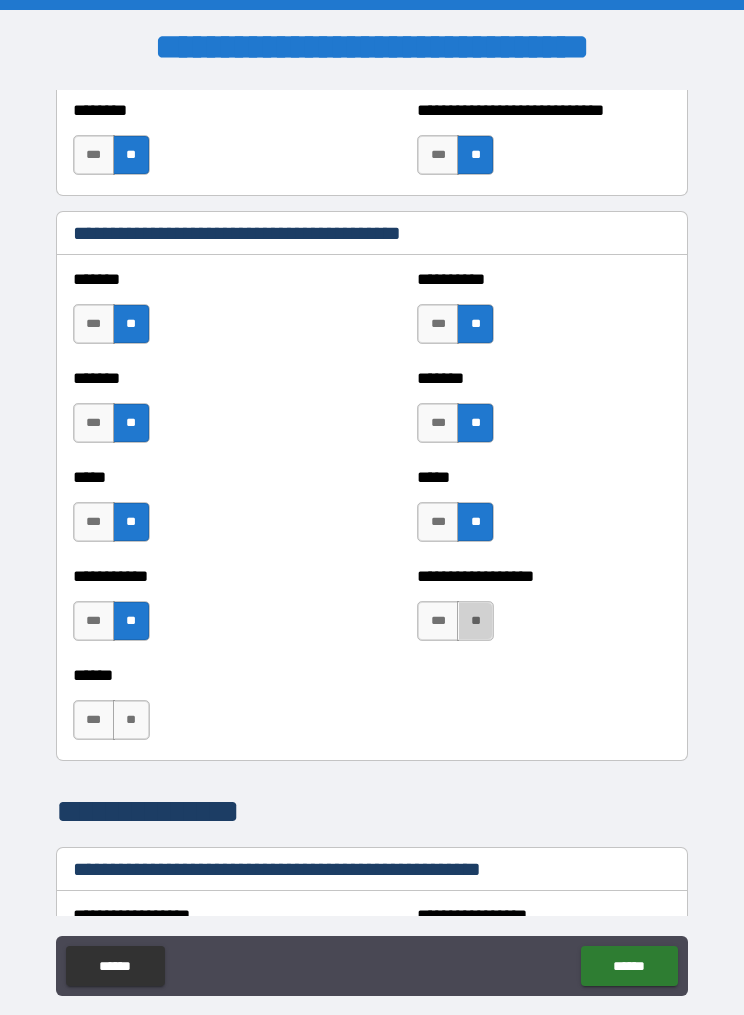 click on "**" at bounding box center (475, 621) 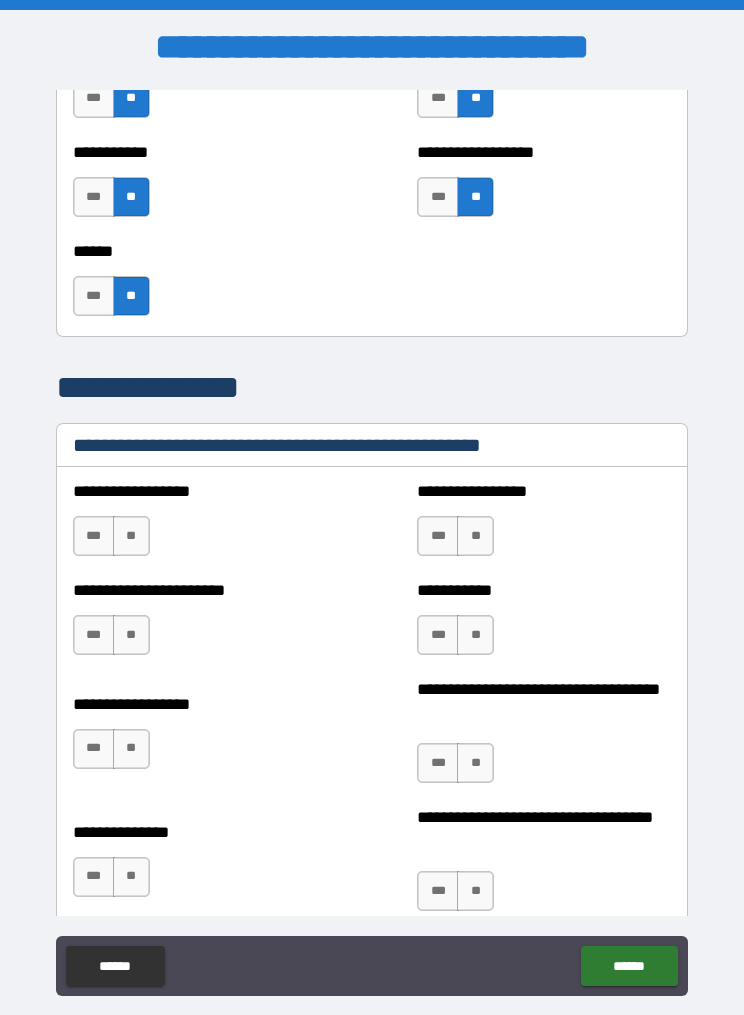 scroll, scrollTop: 2607, scrollLeft: 0, axis: vertical 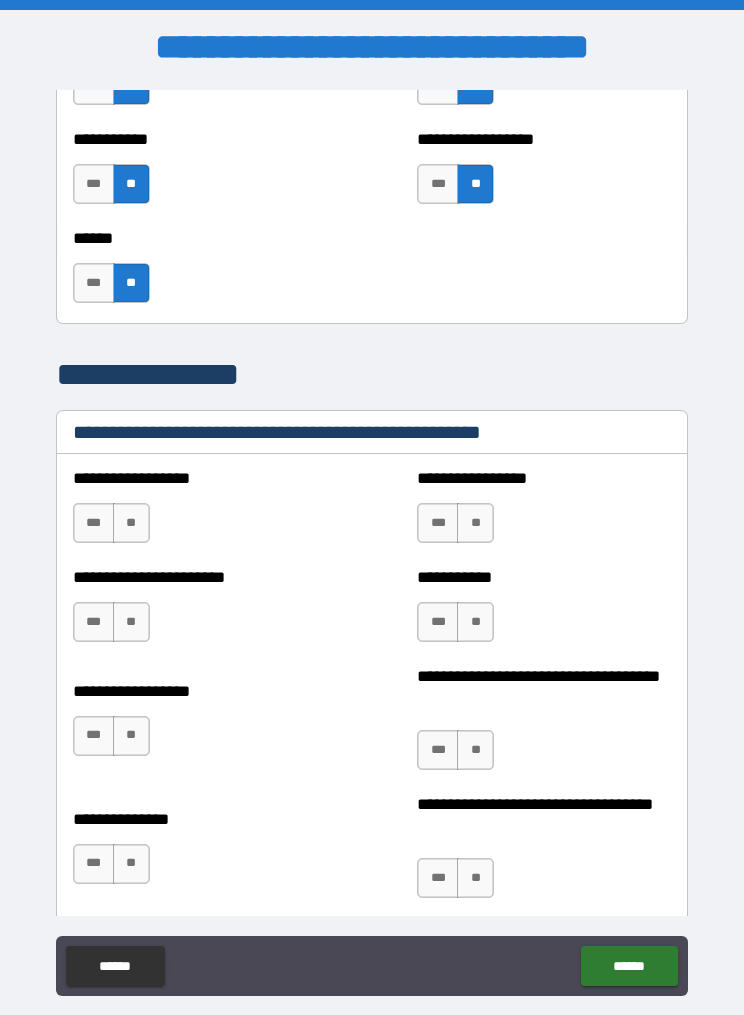 click on "**" at bounding box center (131, 523) 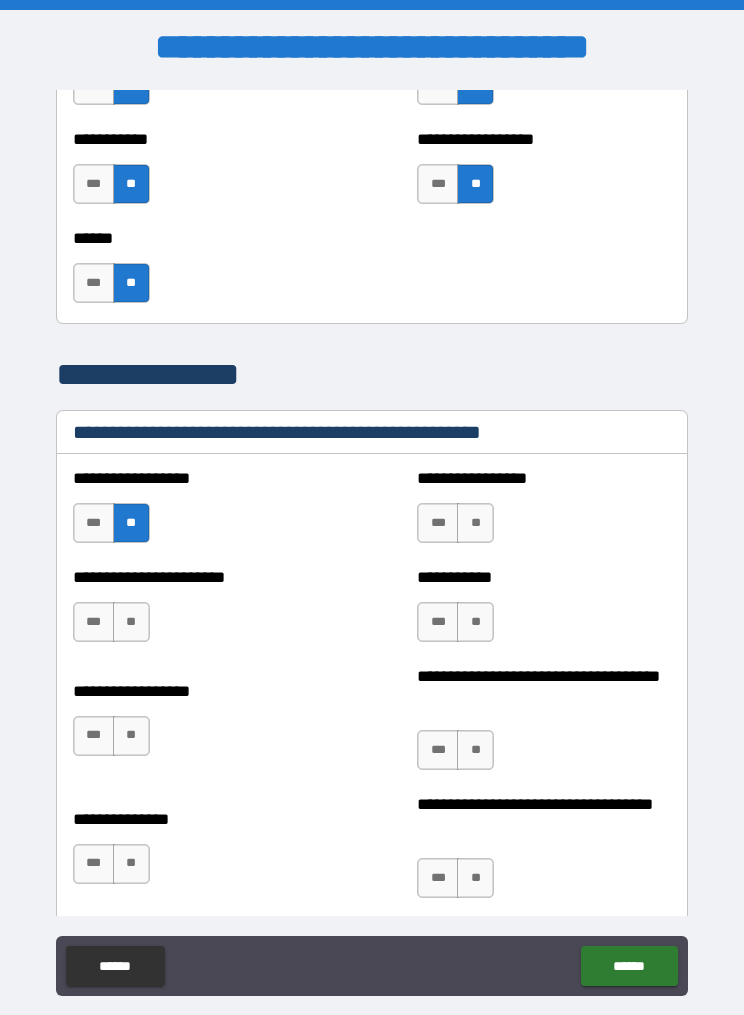 click on "**" at bounding box center [475, 523] 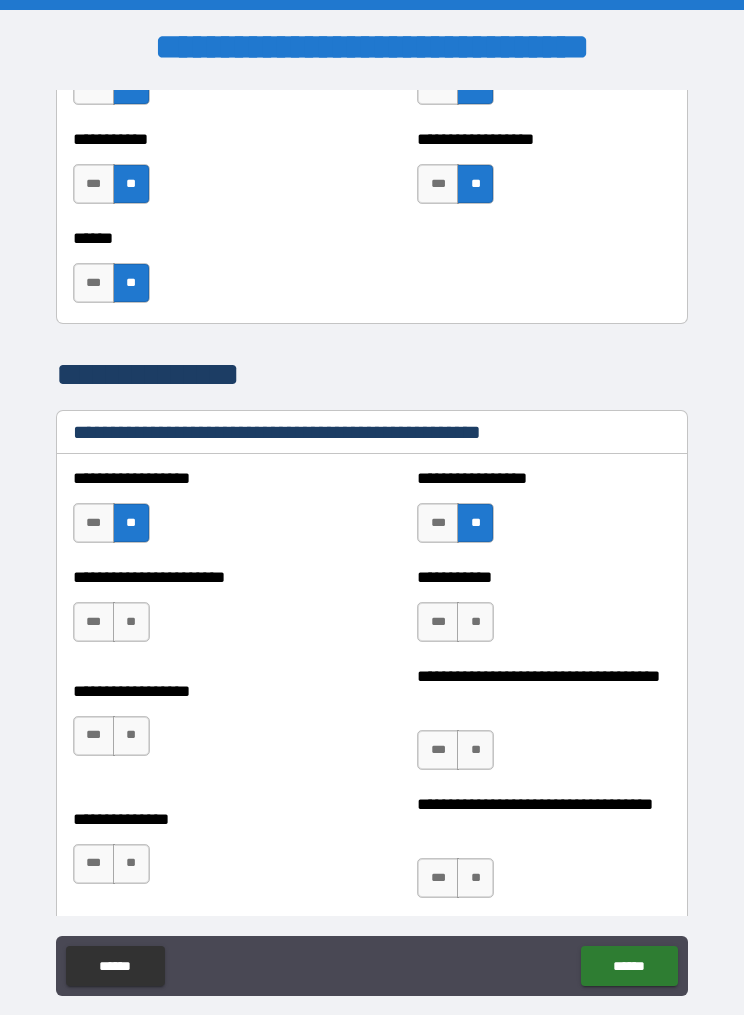 click on "**" at bounding box center (131, 622) 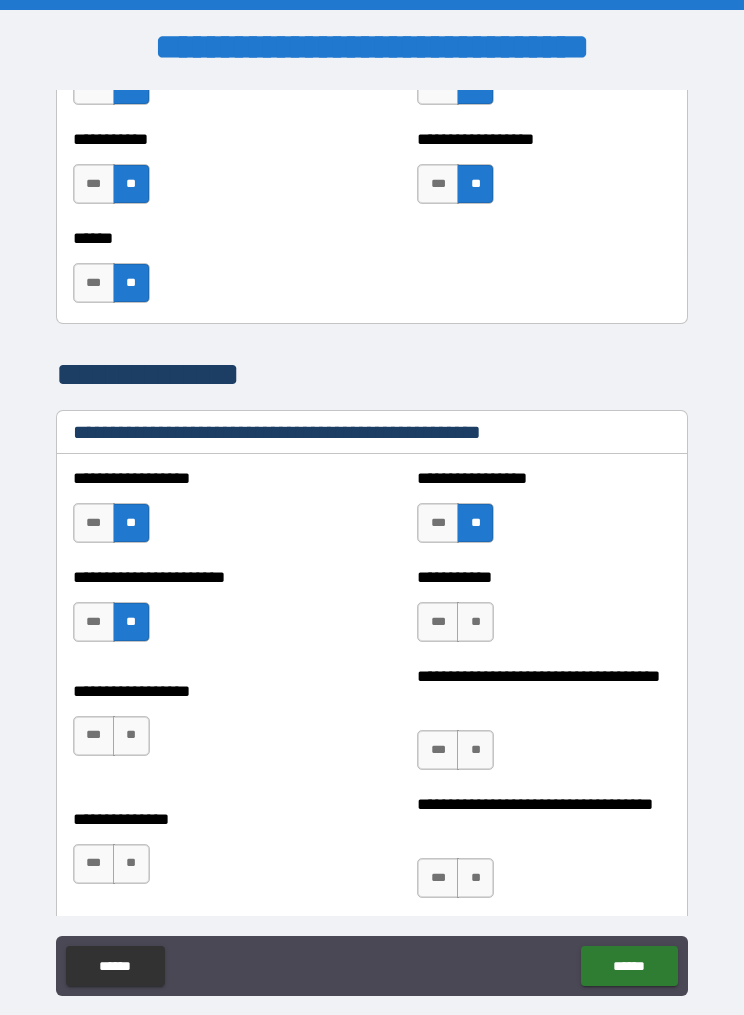 click on "**" at bounding box center (475, 622) 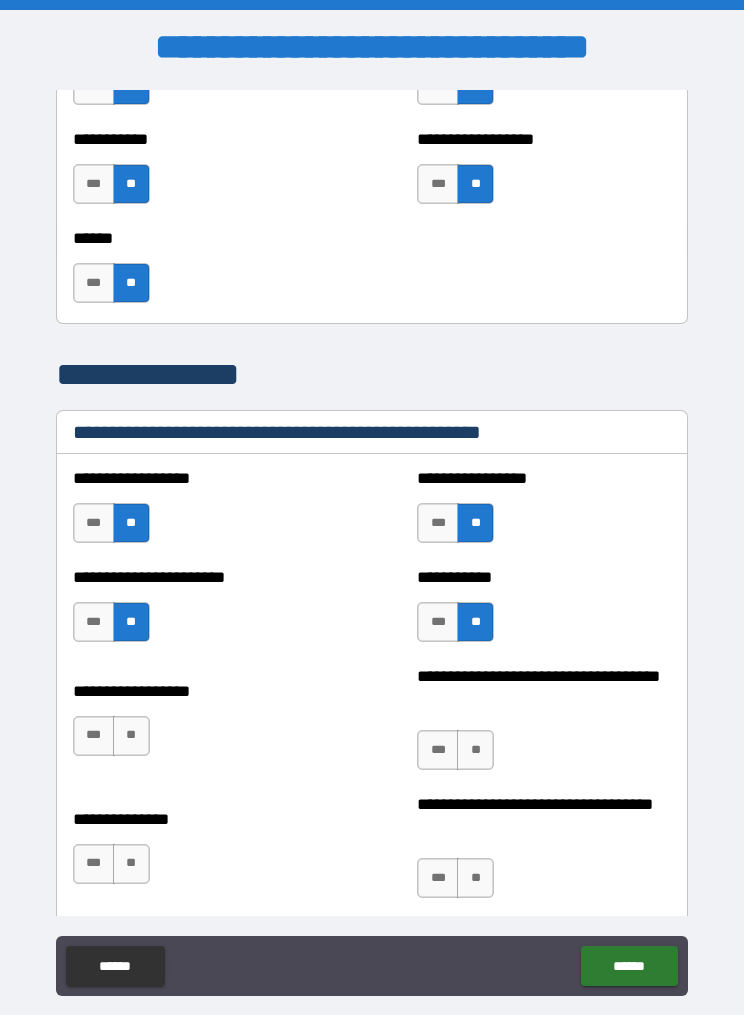 click on "**" at bounding box center [131, 736] 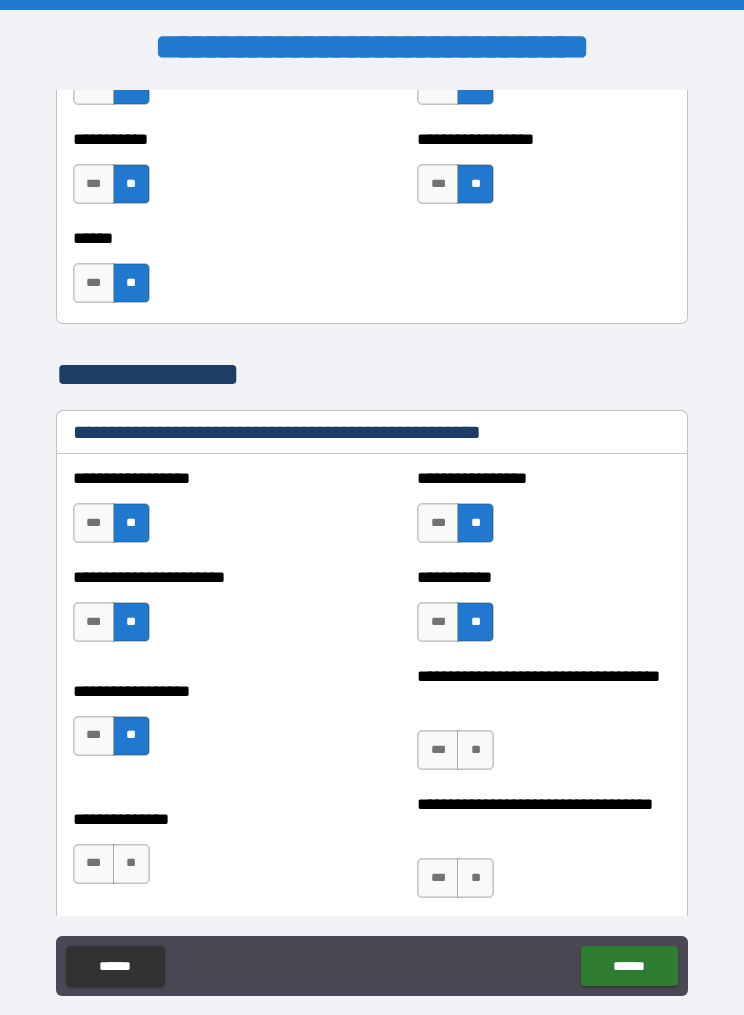 click on "**" at bounding box center (475, 750) 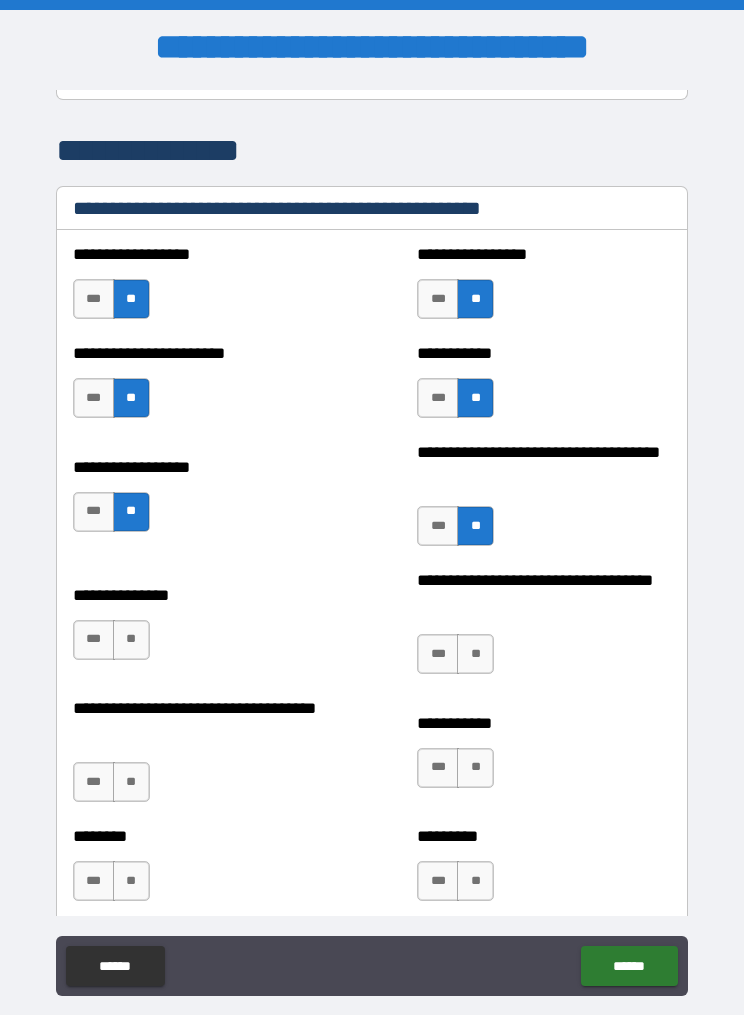 scroll, scrollTop: 2840, scrollLeft: 0, axis: vertical 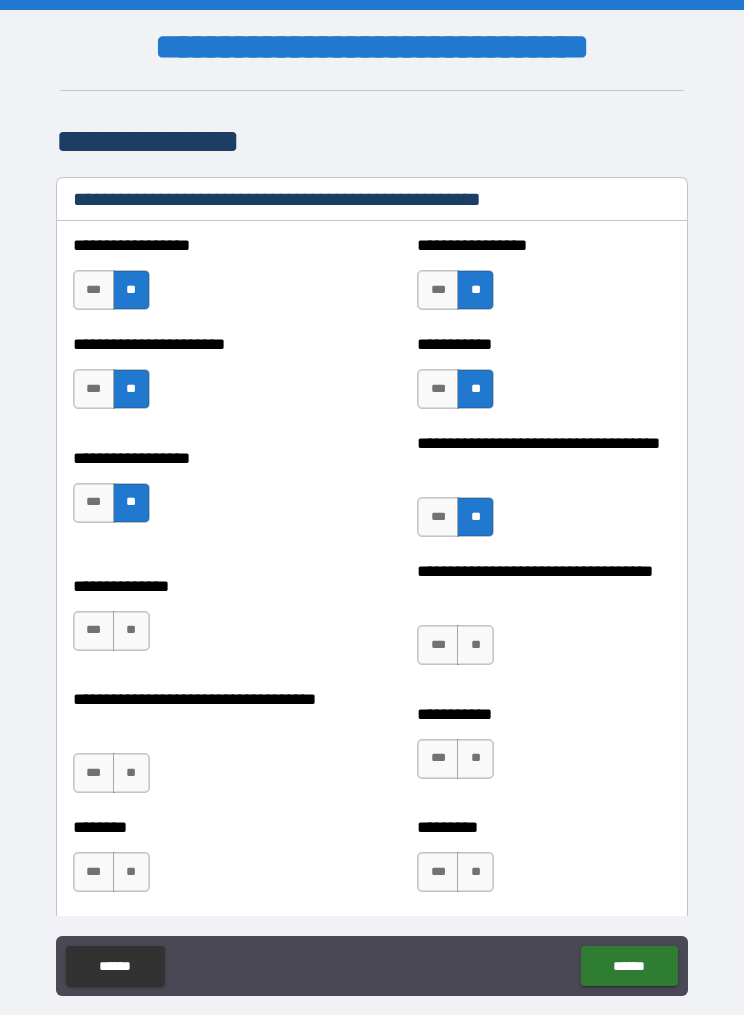 click on "**" at bounding box center (131, 631) 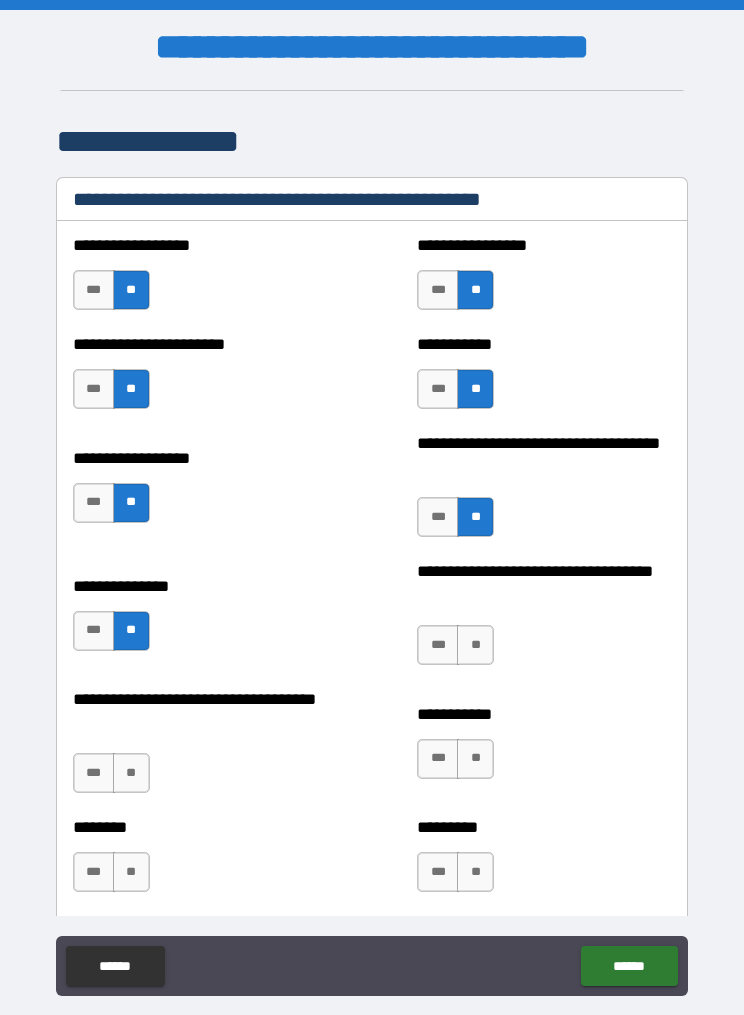 click on "**********" at bounding box center [544, 621] 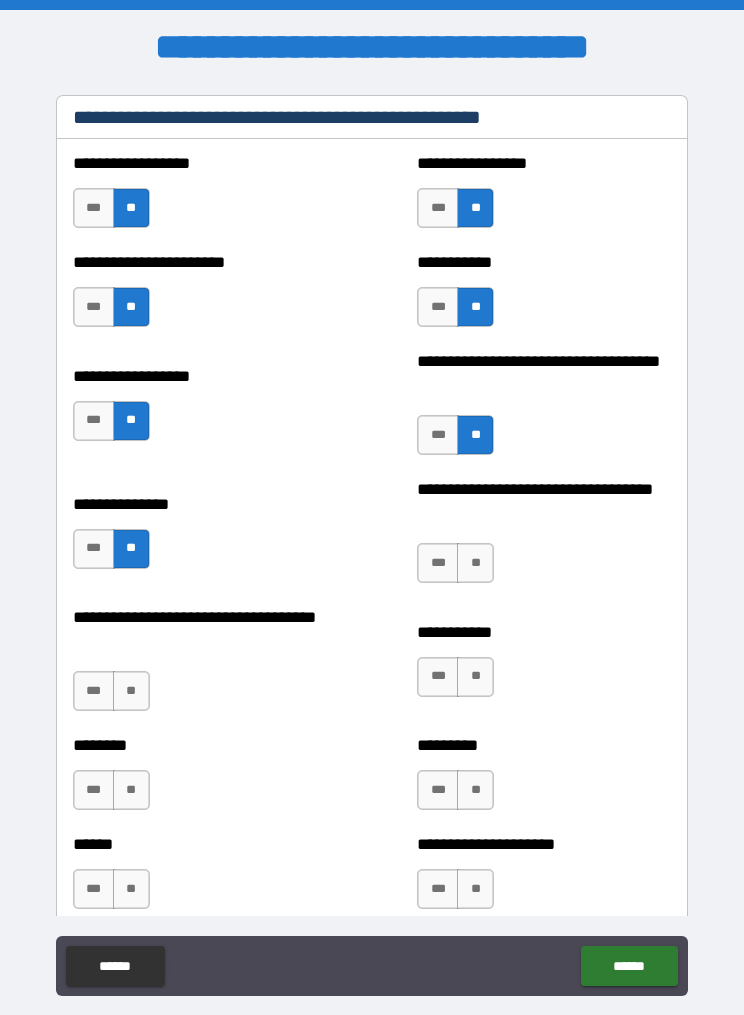 scroll, scrollTop: 2925, scrollLeft: 0, axis: vertical 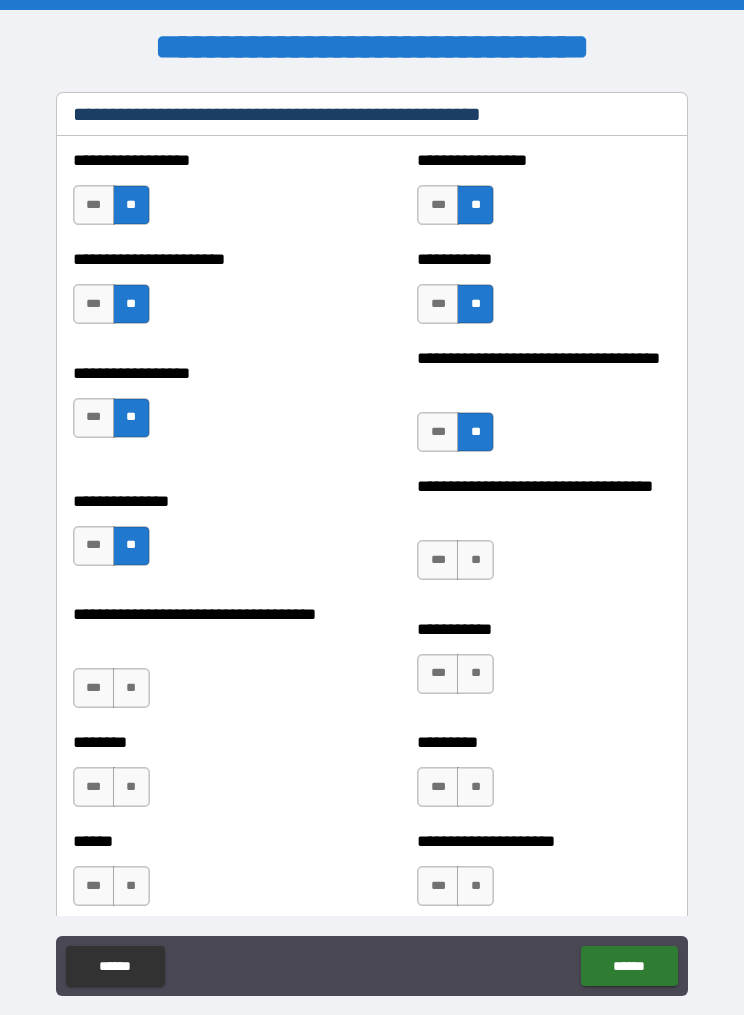 click on "**" at bounding box center (475, 560) 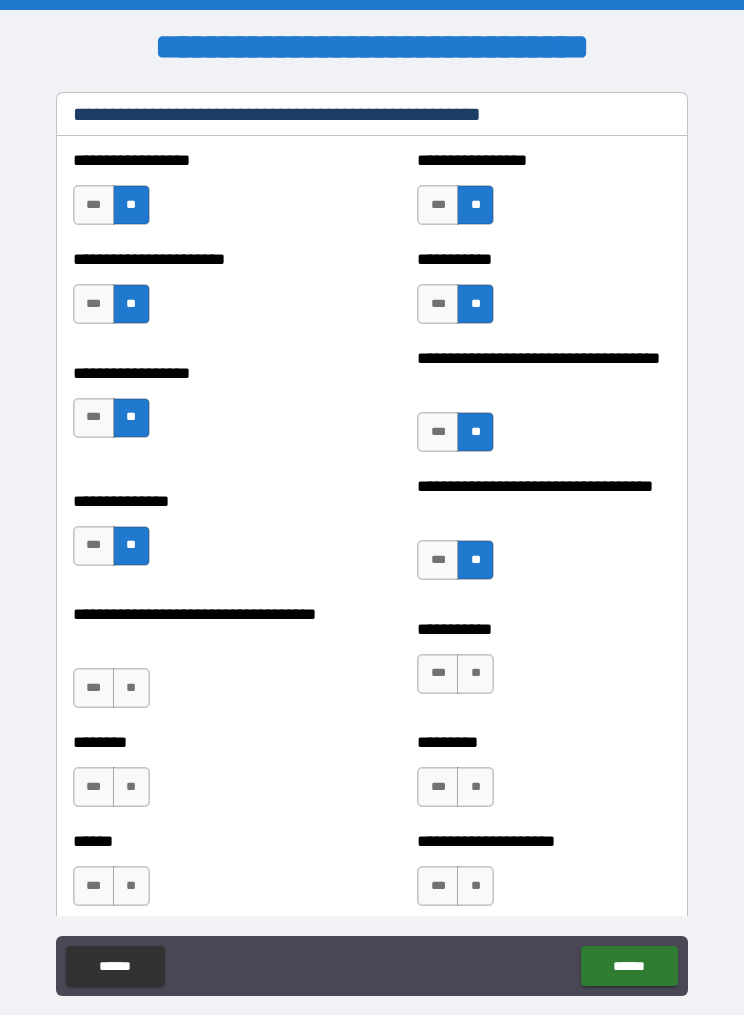 click on "**" at bounding box center (131, 688) 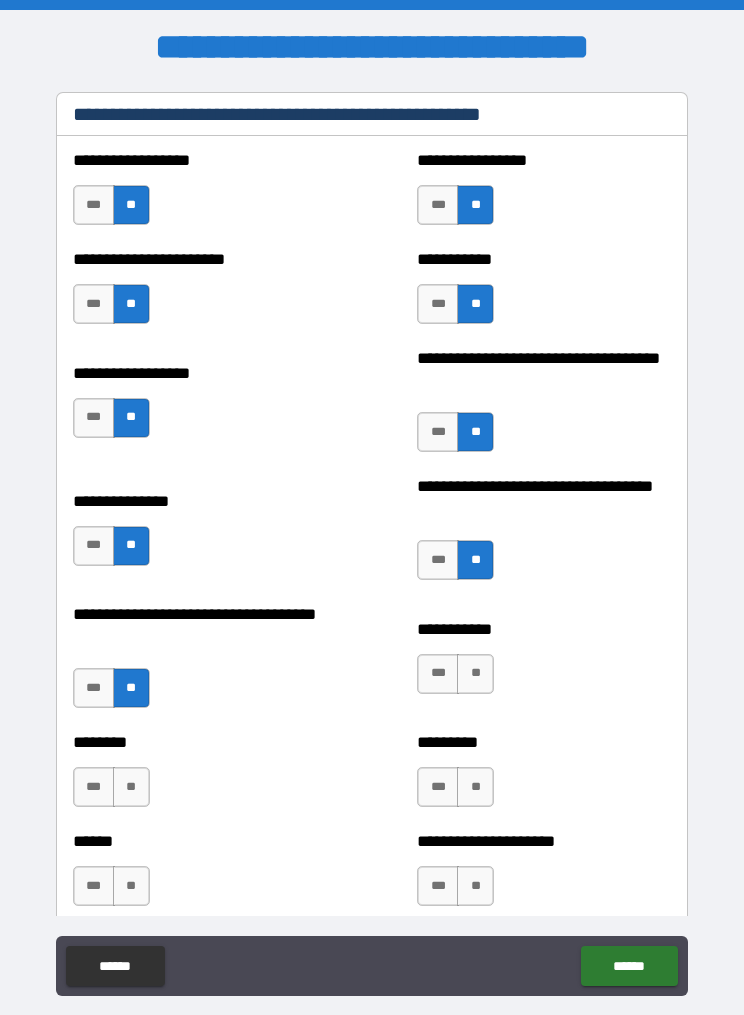 click on "**" at bounding box center [475, 674] 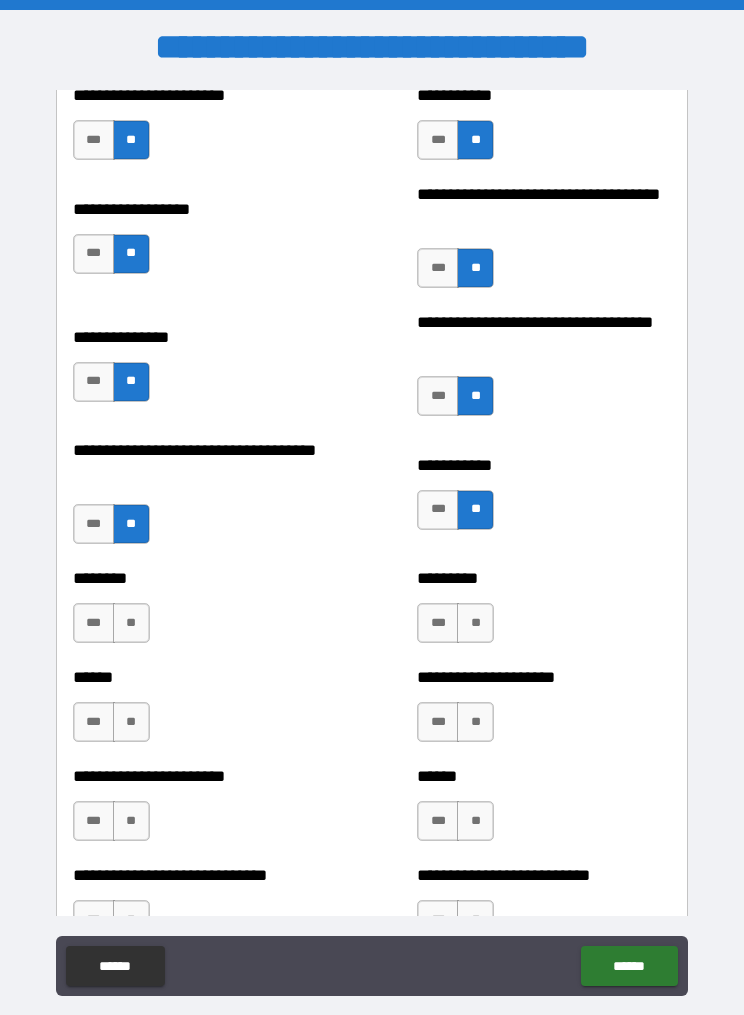 scroll, scrollTop: 3094, scrollLeft: 0, axis: vertical 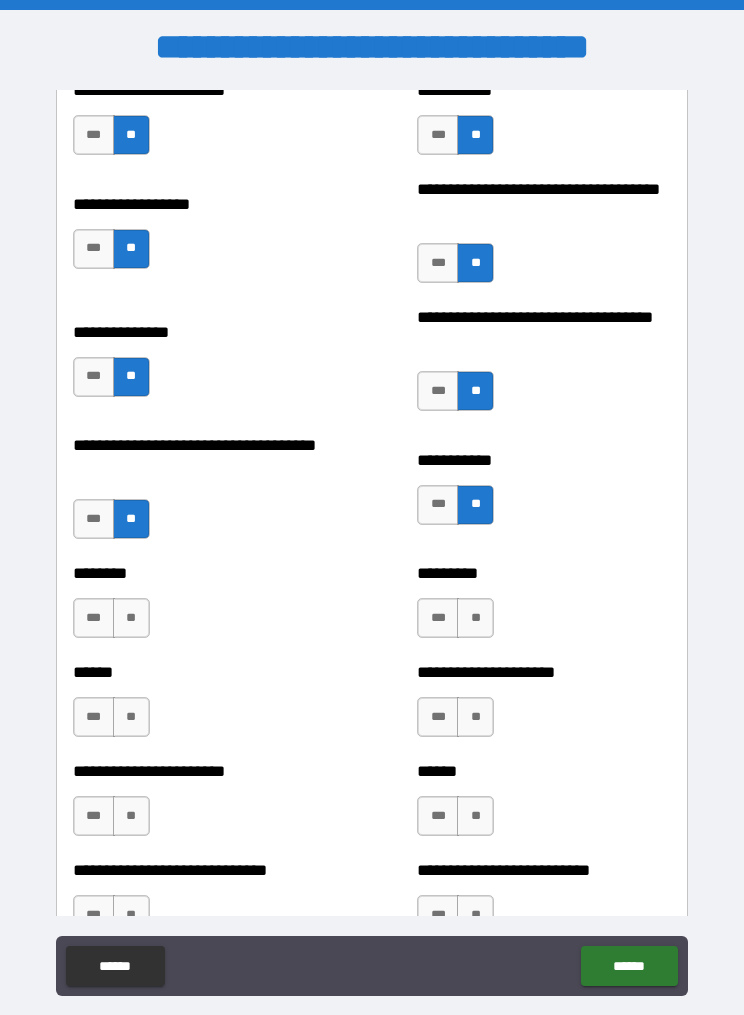 click on "**" at bounding box center [131, 618] 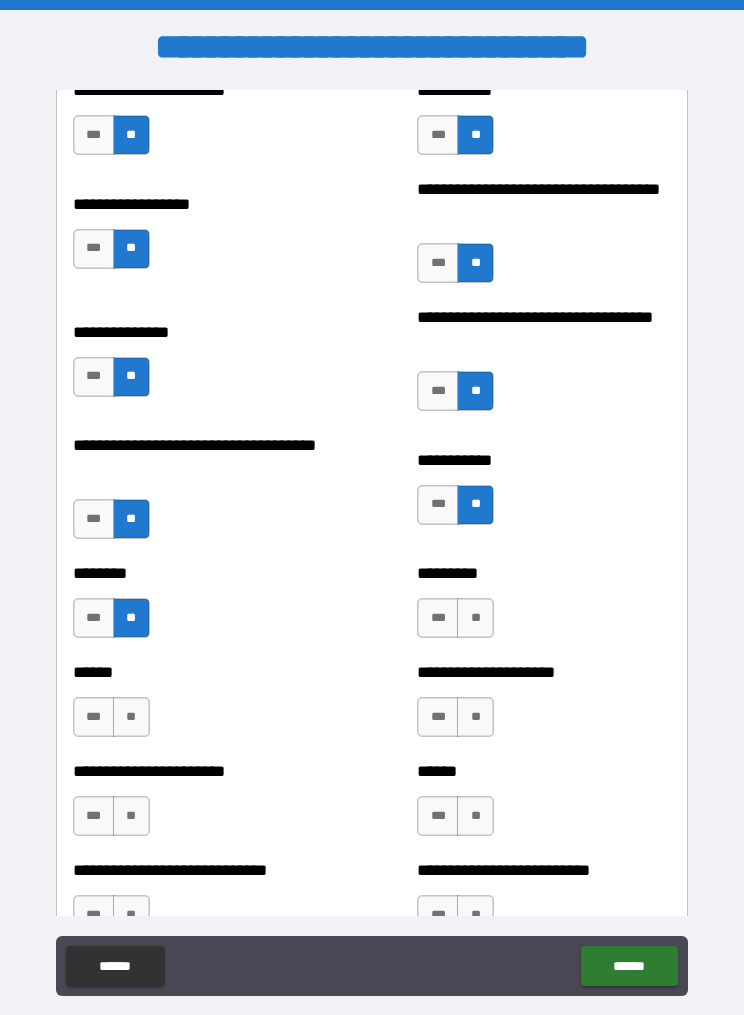 click on "**" at bounding box center (475, 618) 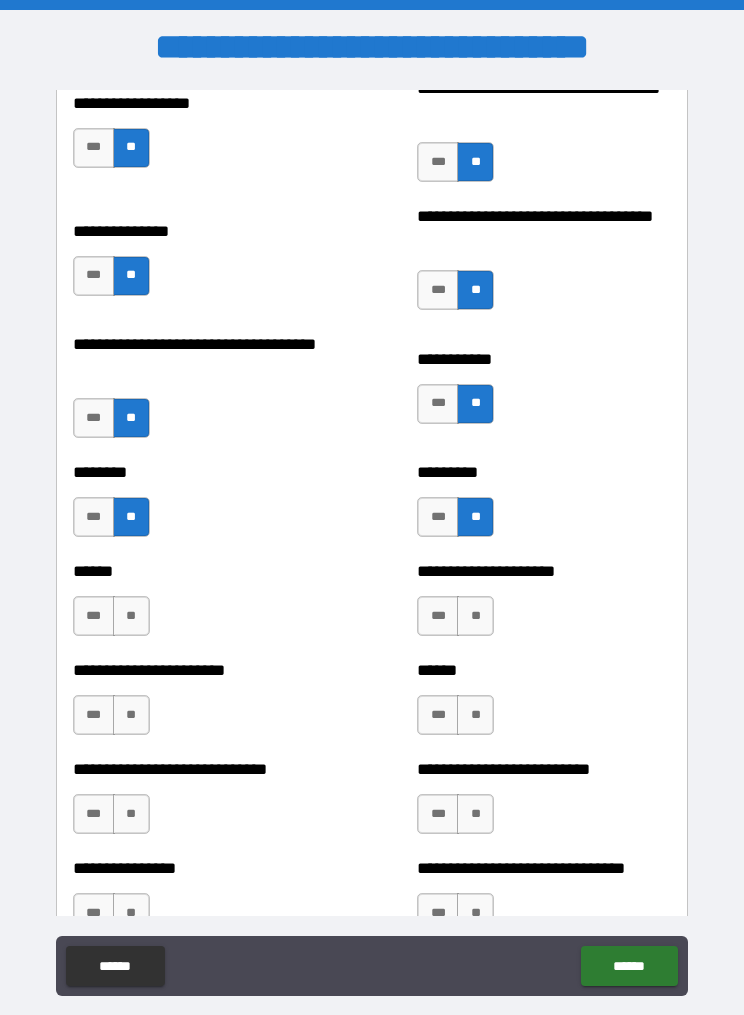 scroll, scrollTop: 3245, scrollLeft: 0, axis: vertical 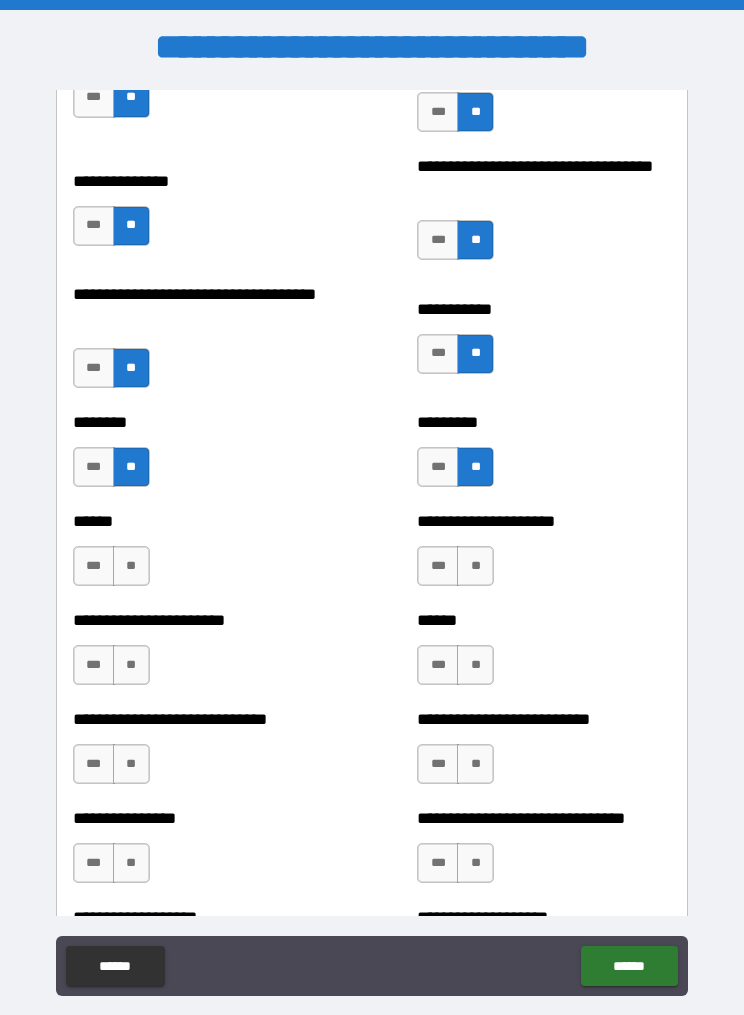 click on "**" at bounding box center [131, 566] 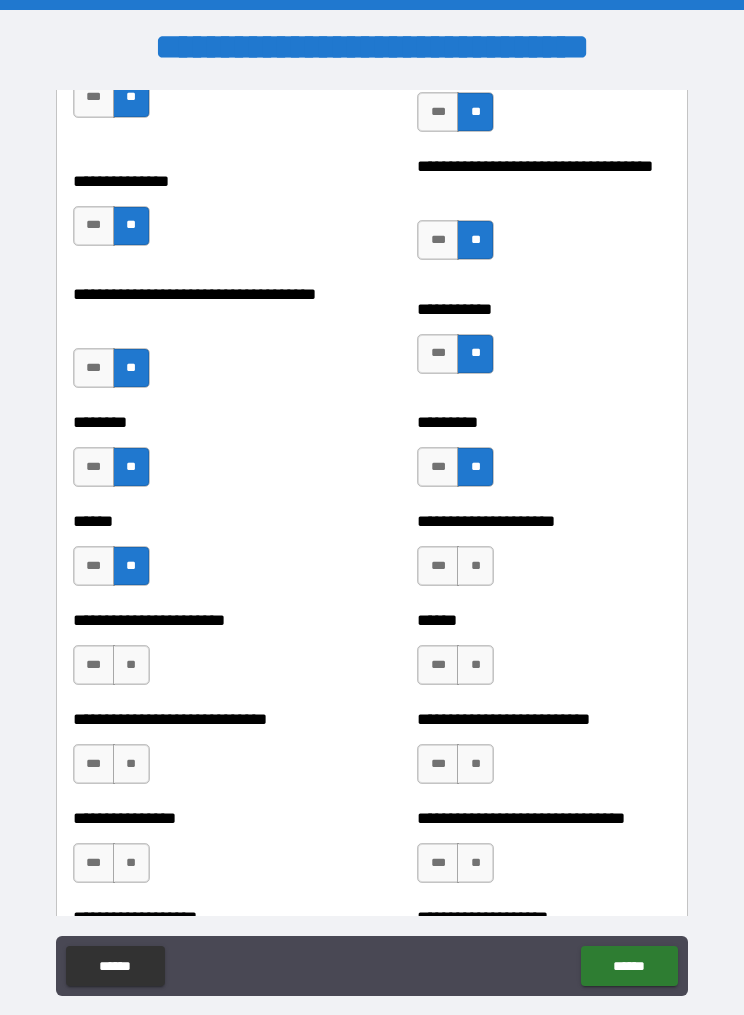 click on "**" at bounding box center (475, 566) 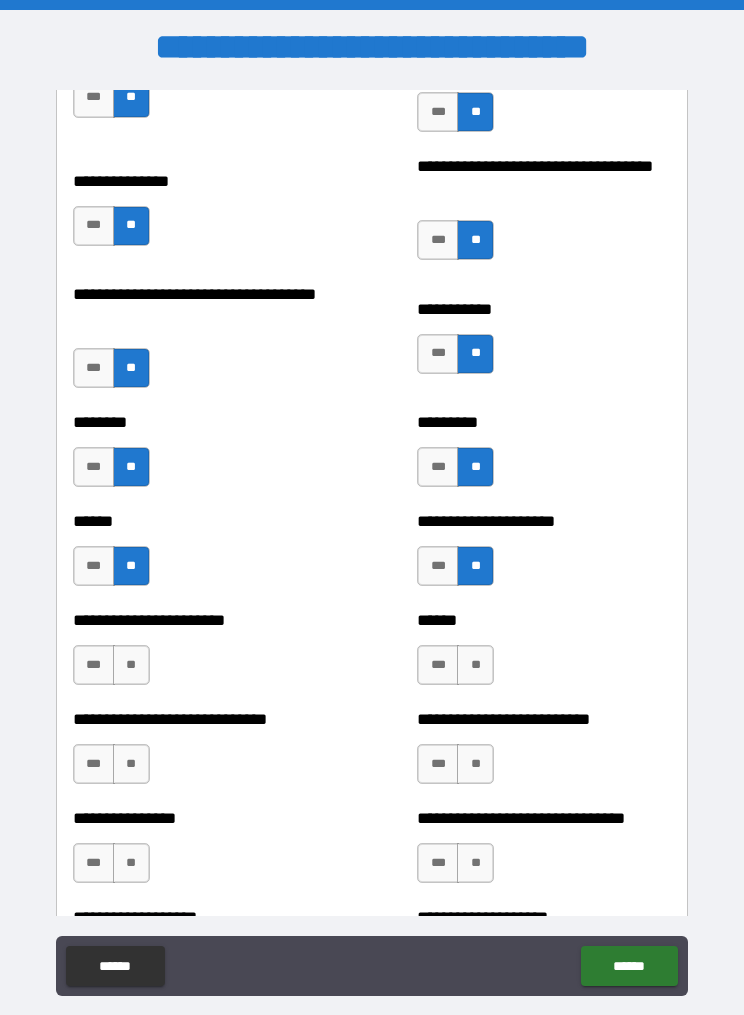click on "**" at bounding box center [131, 665] 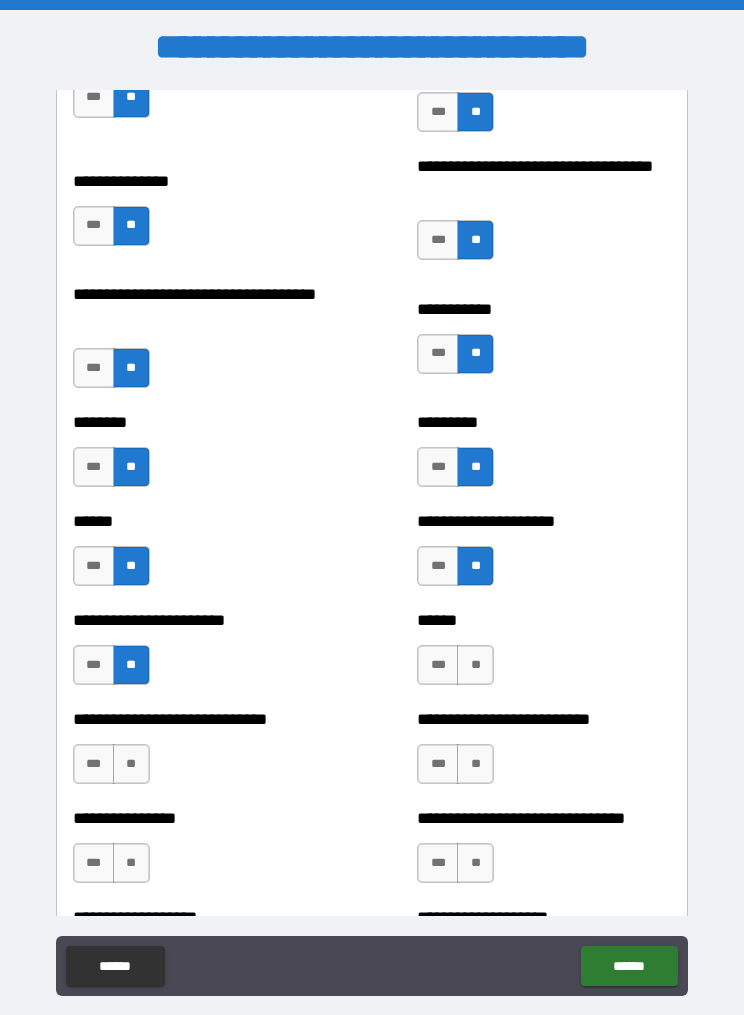 click on "**" at bounding box center (475, 665) 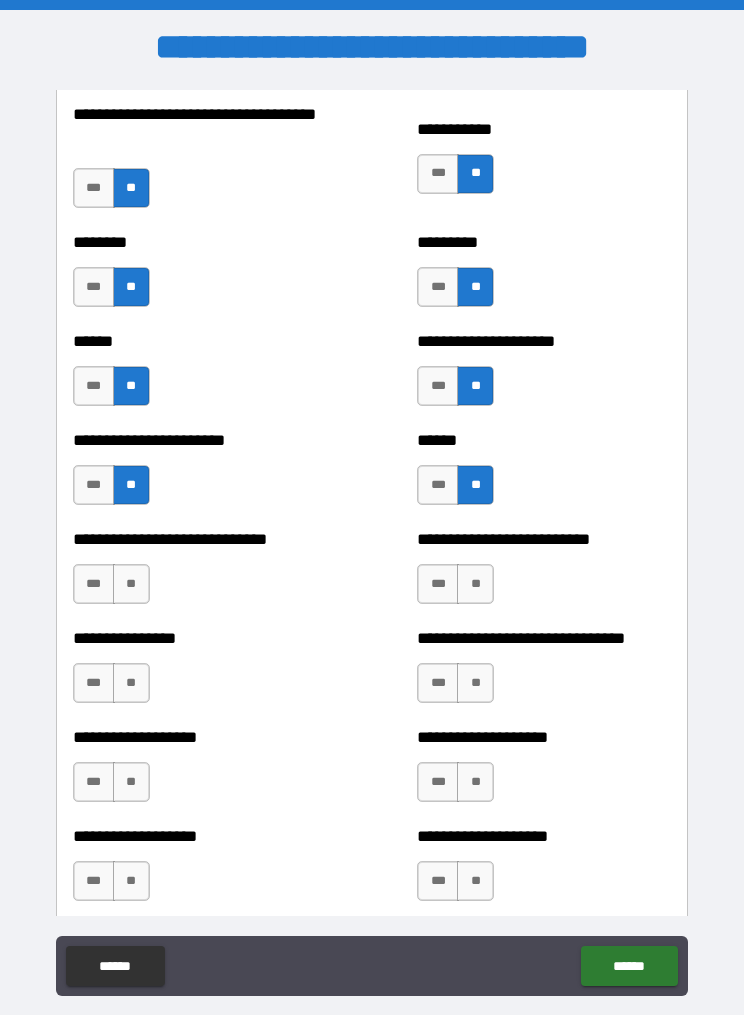 scroll, scrollTop: 3429, scrollLeft: 0, axis: vertical 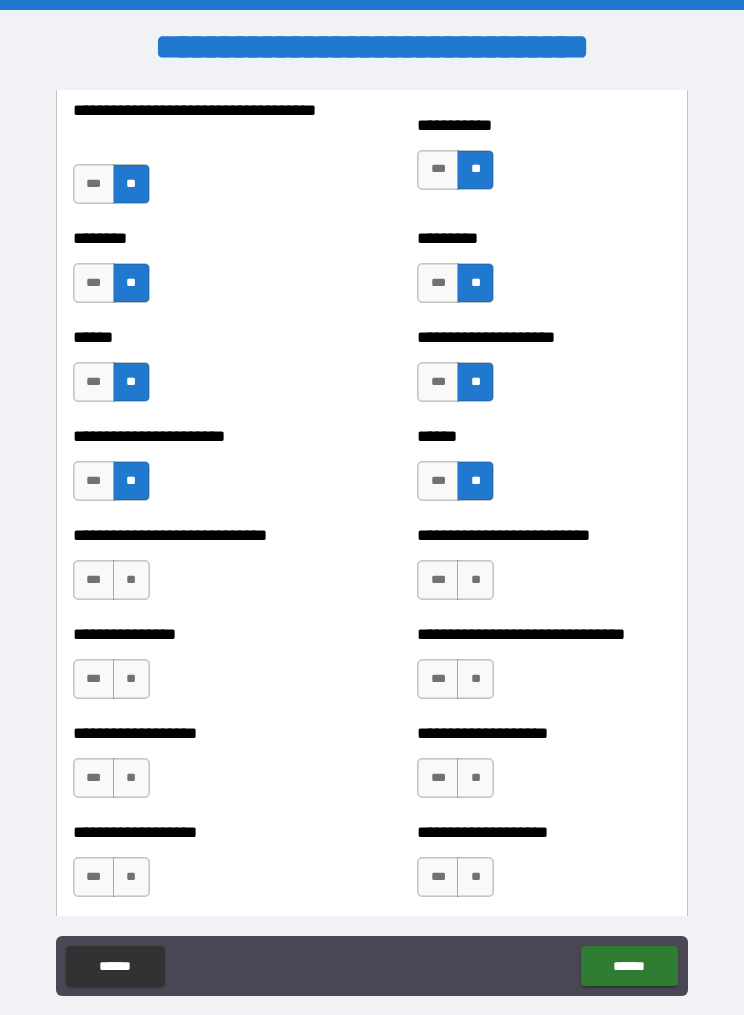 click on "**" at bounding box center (131, 580) 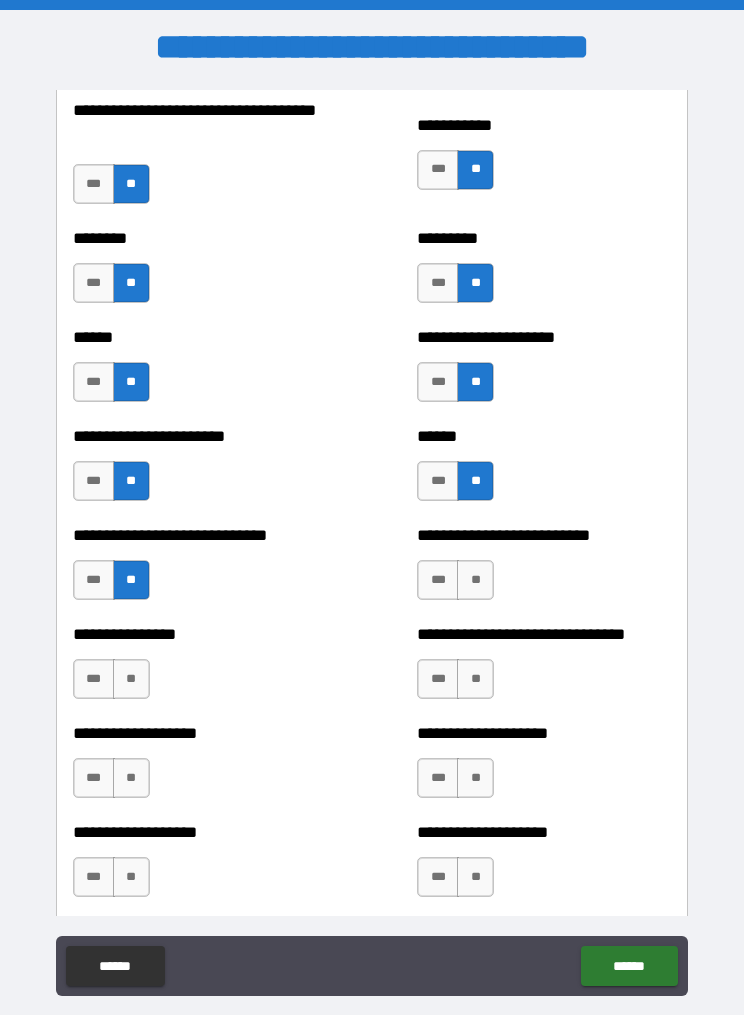 click on "**" at bounding box center [475, 580] 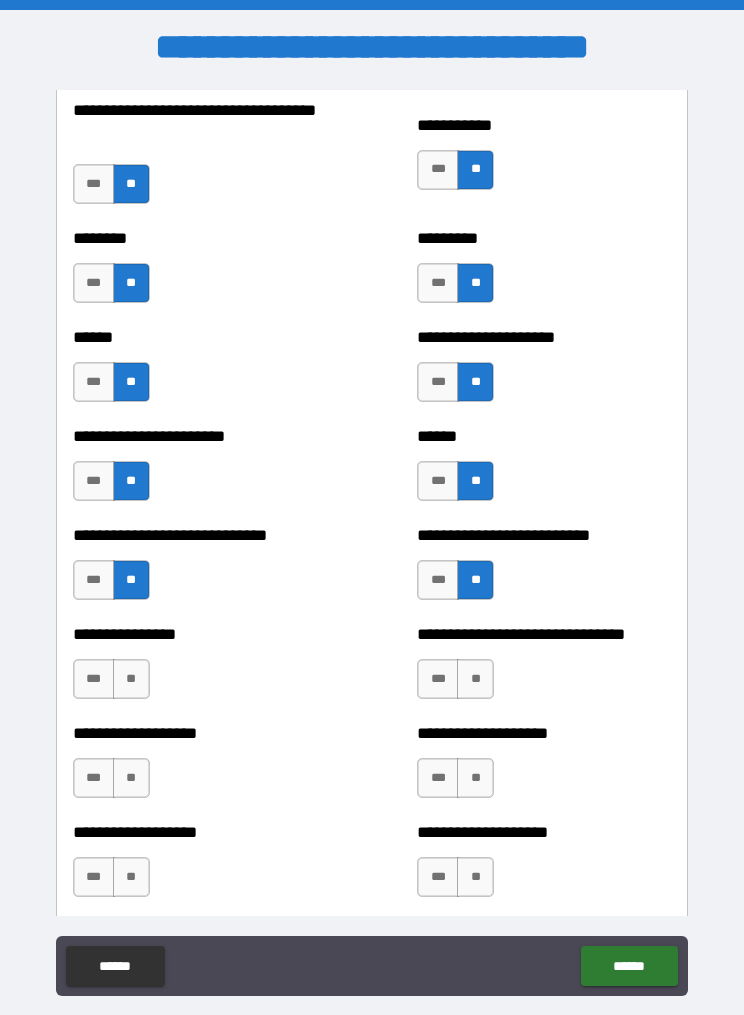 click on "***" at bounding box center (94, 580) 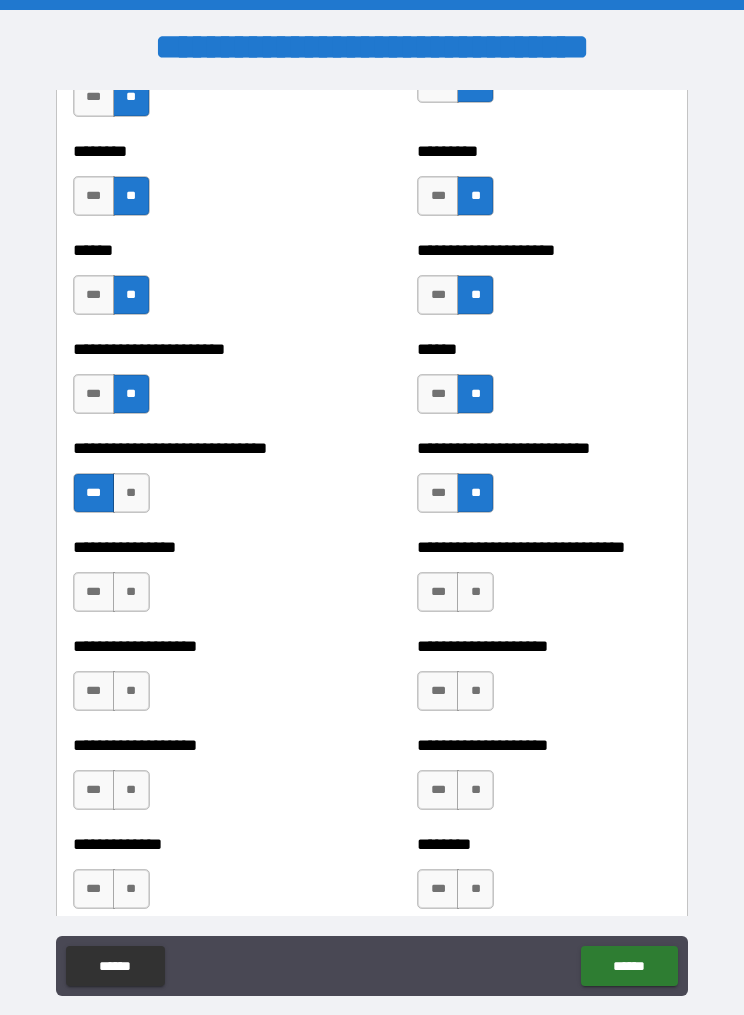 scroll, scrollTop: 3529, scrollLeft: 0, axis: vertical 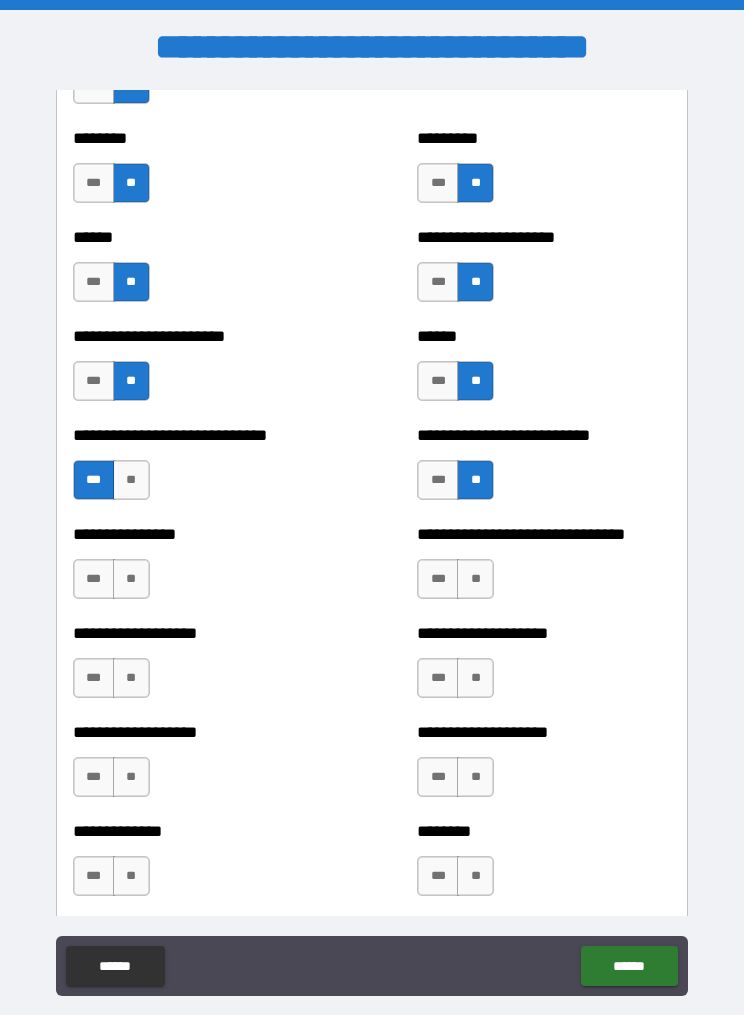 click on "**" at bounding box center (131, 579) 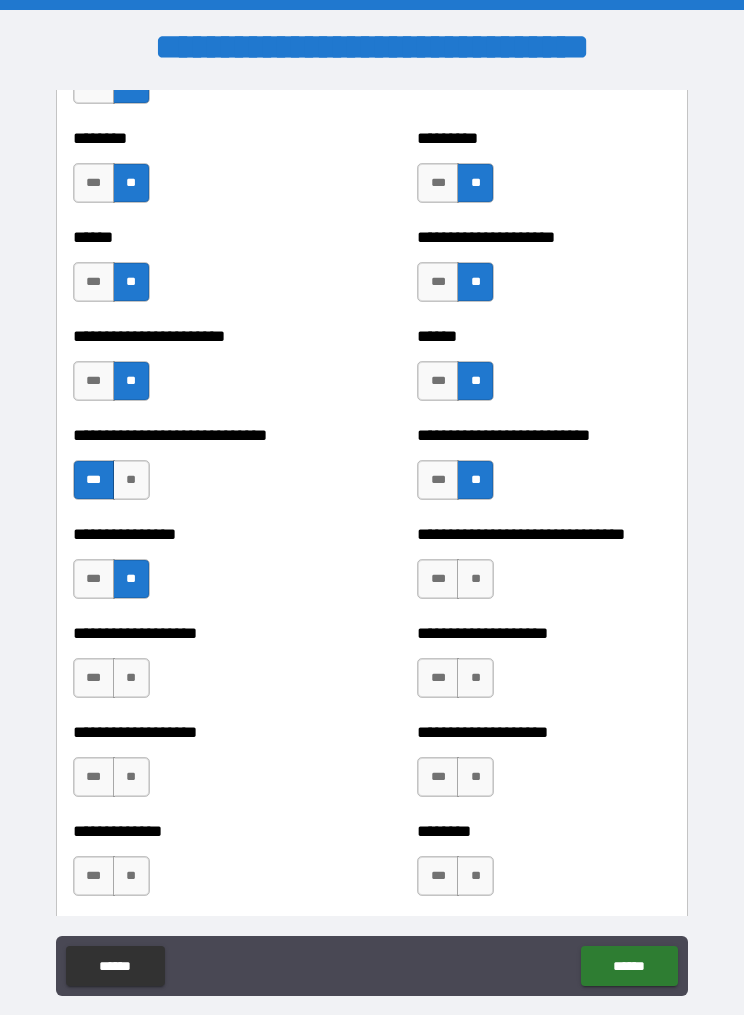 click on "**" at bounding box center [475, 579] 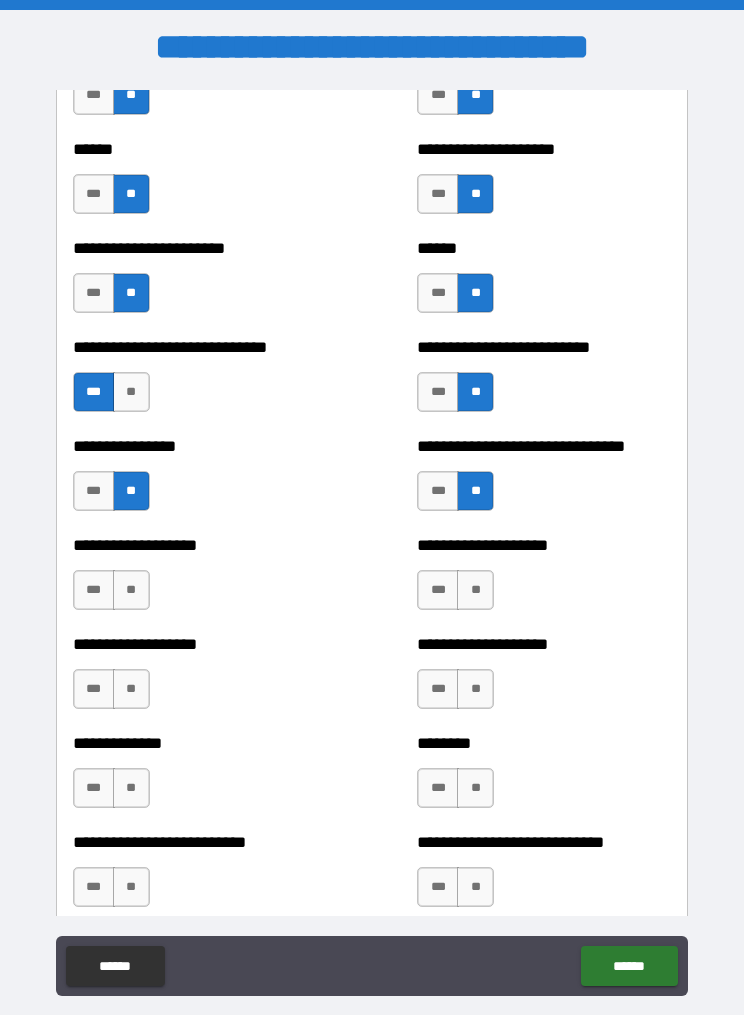 scroll, scrollTop: 3618, scrollLeft: 0, axis: vertical 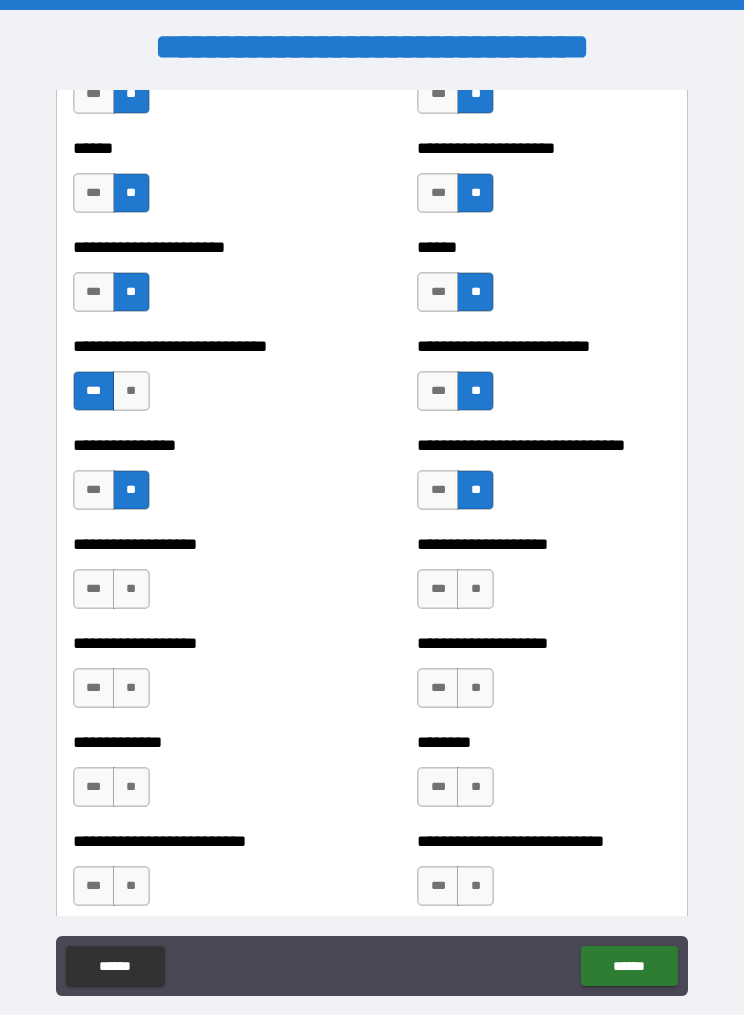 click on "**" at bounding box center [131, 589] 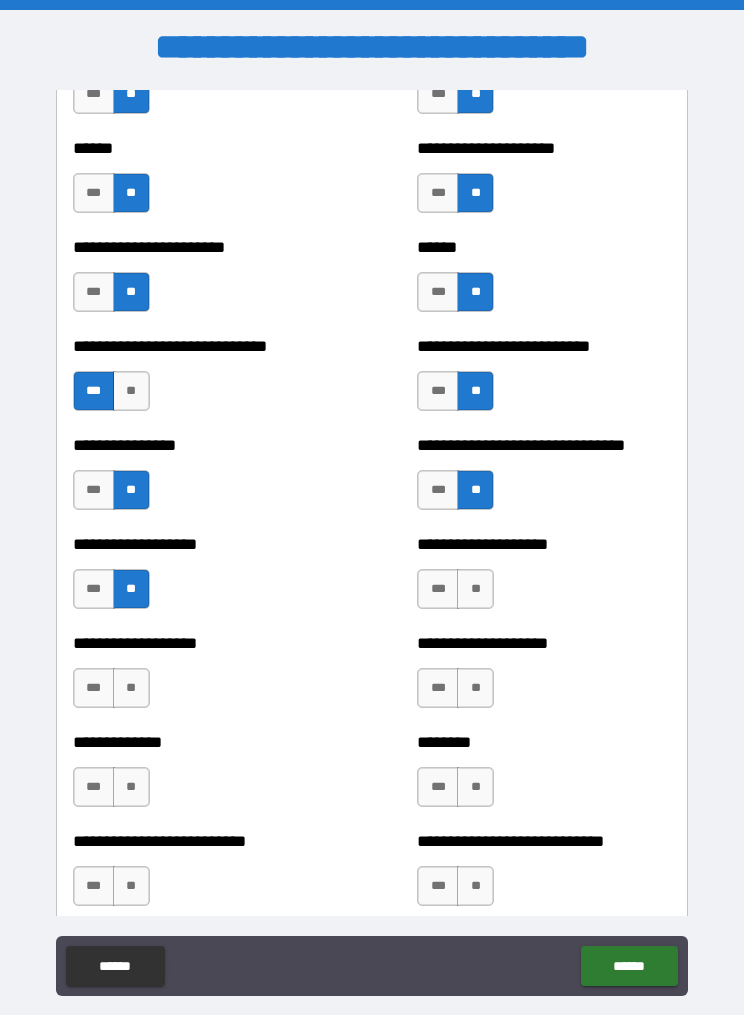 click on "**" at bounding box center [475, 589] 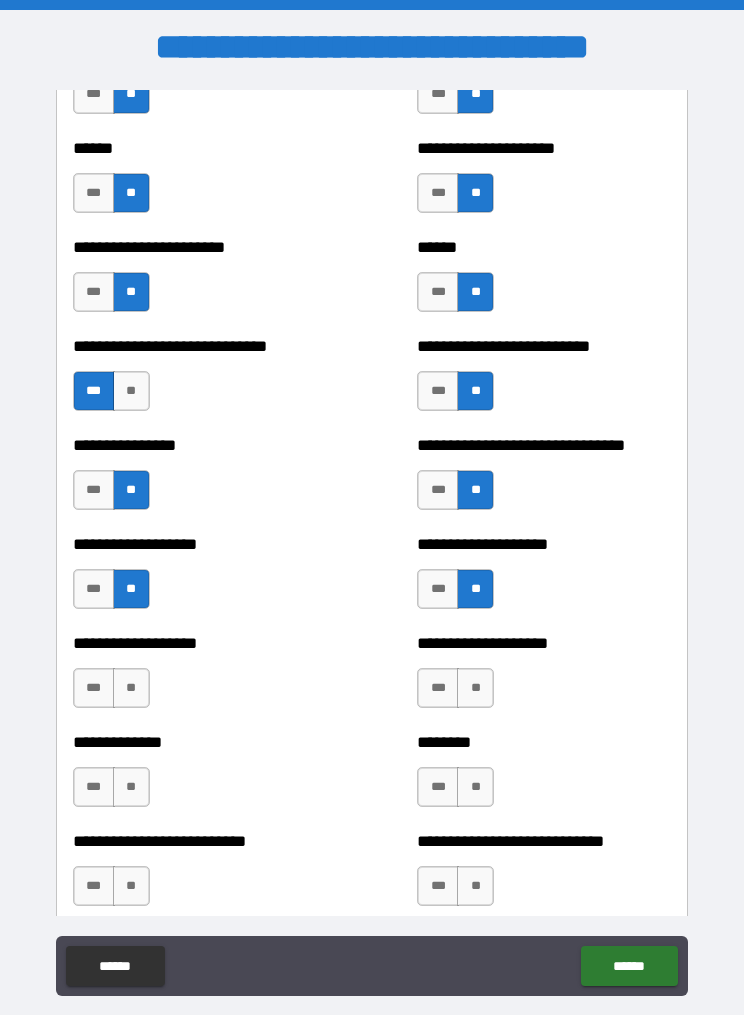scroll, scrollTop: 3705, scrollLeft: 0, axis: vertical 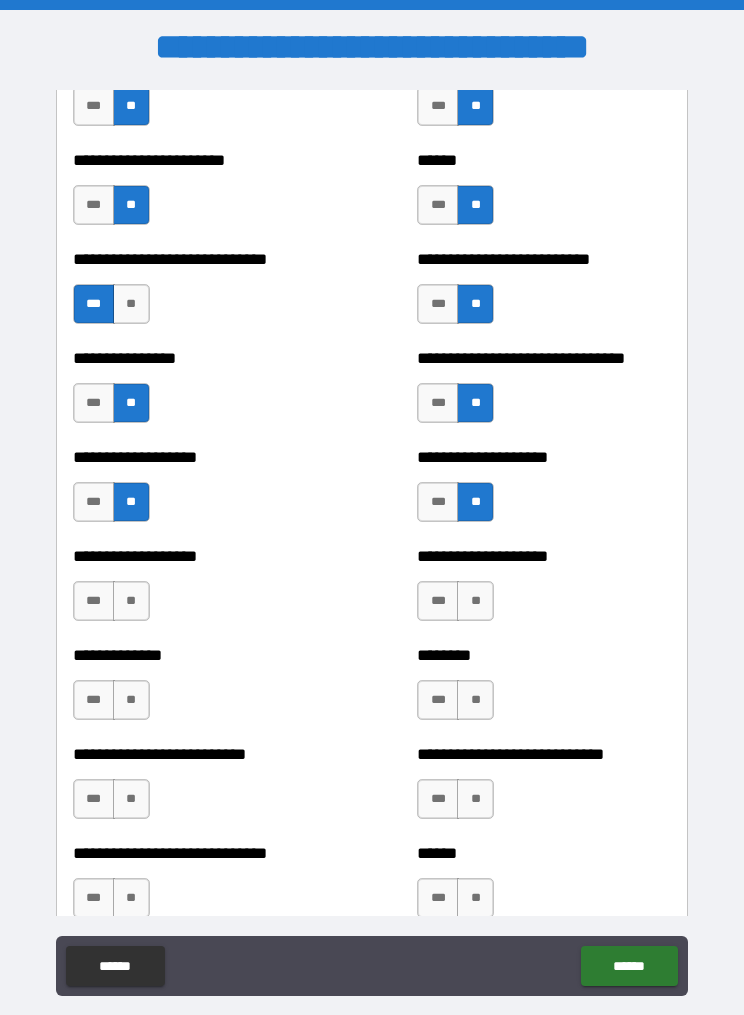 click on "**" at bounding box center (131, 601) 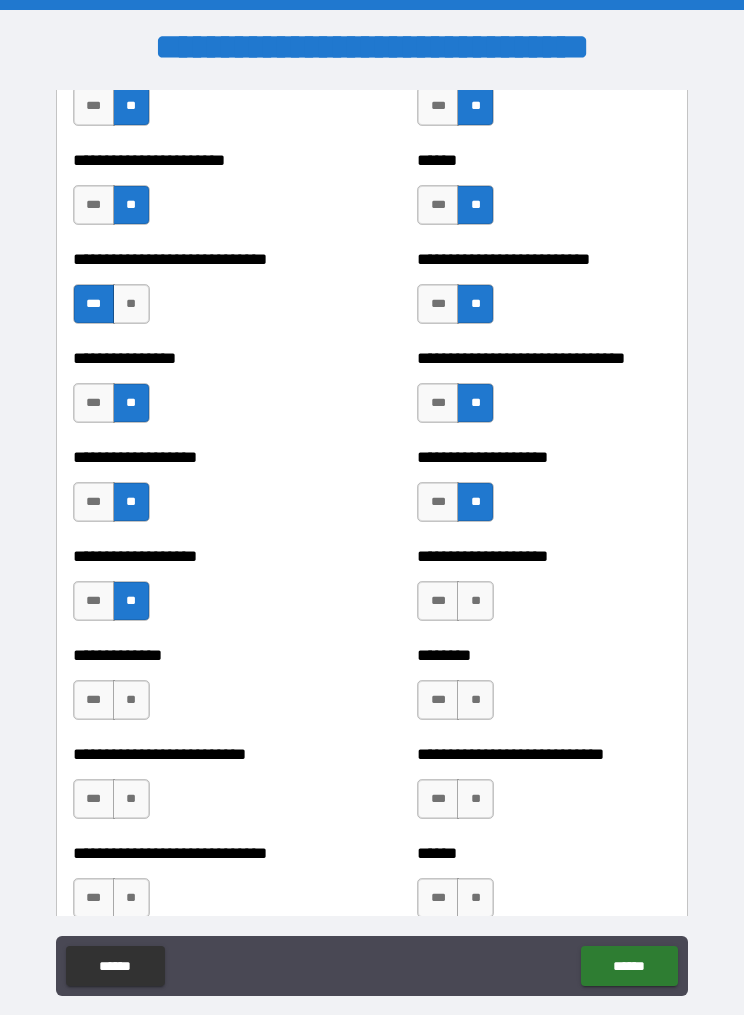 click on "**" at bounding box center (475, 601) 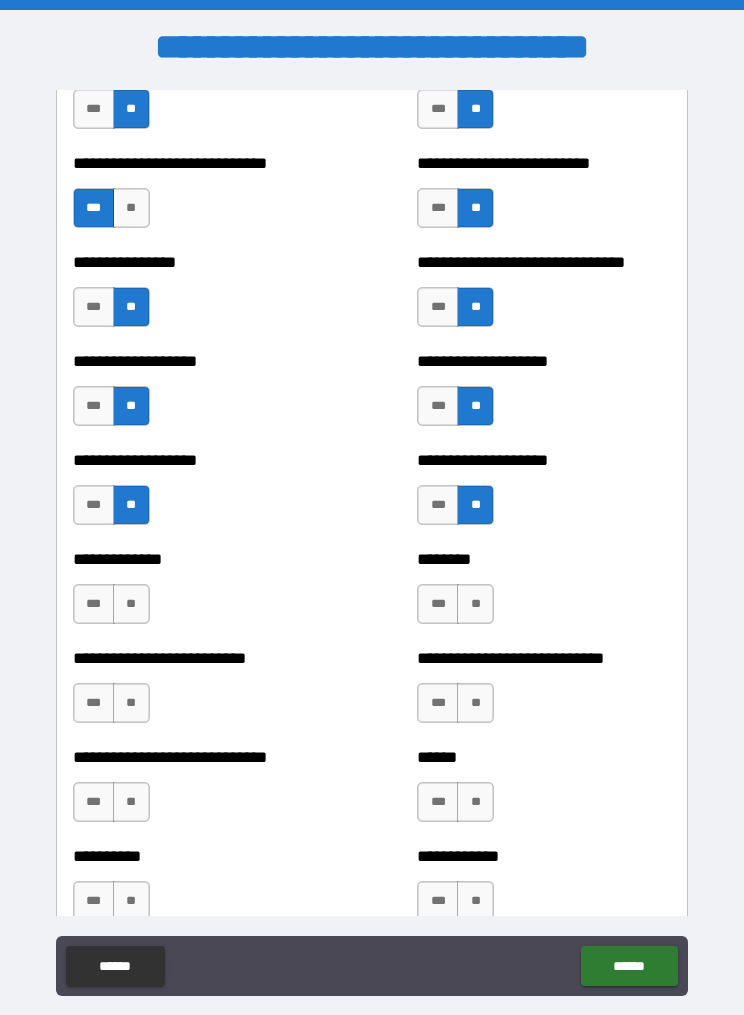 scroll, scrollTop: 3802, scrollLeft: 0, axis: vertical 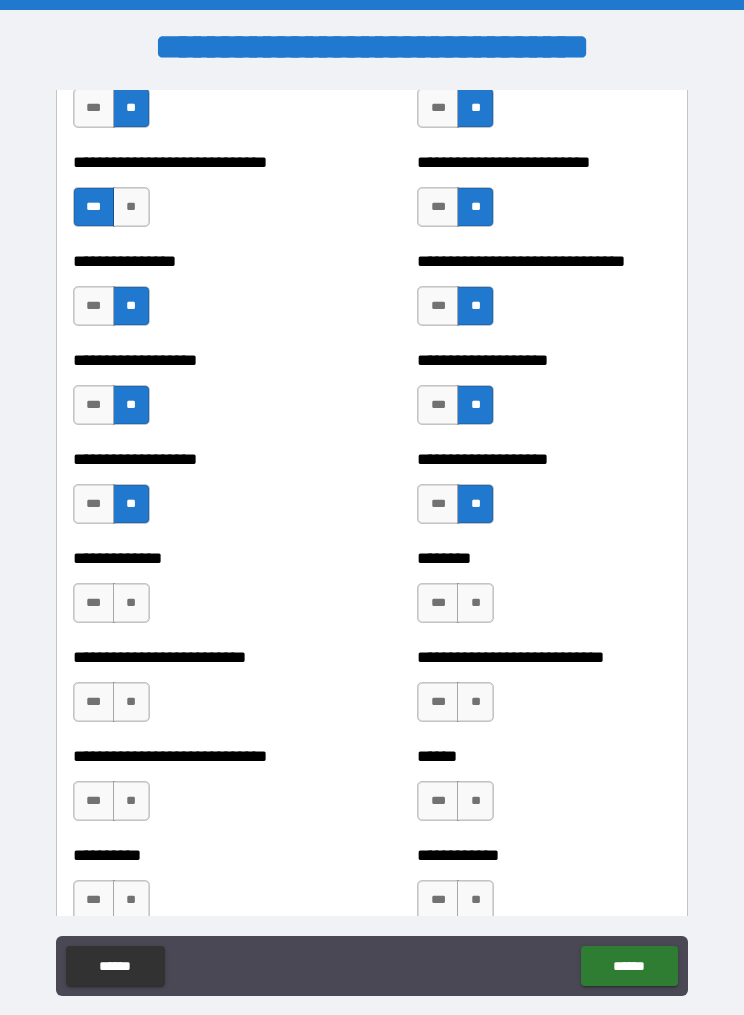 click on "**" at bounding box center (131, 603) 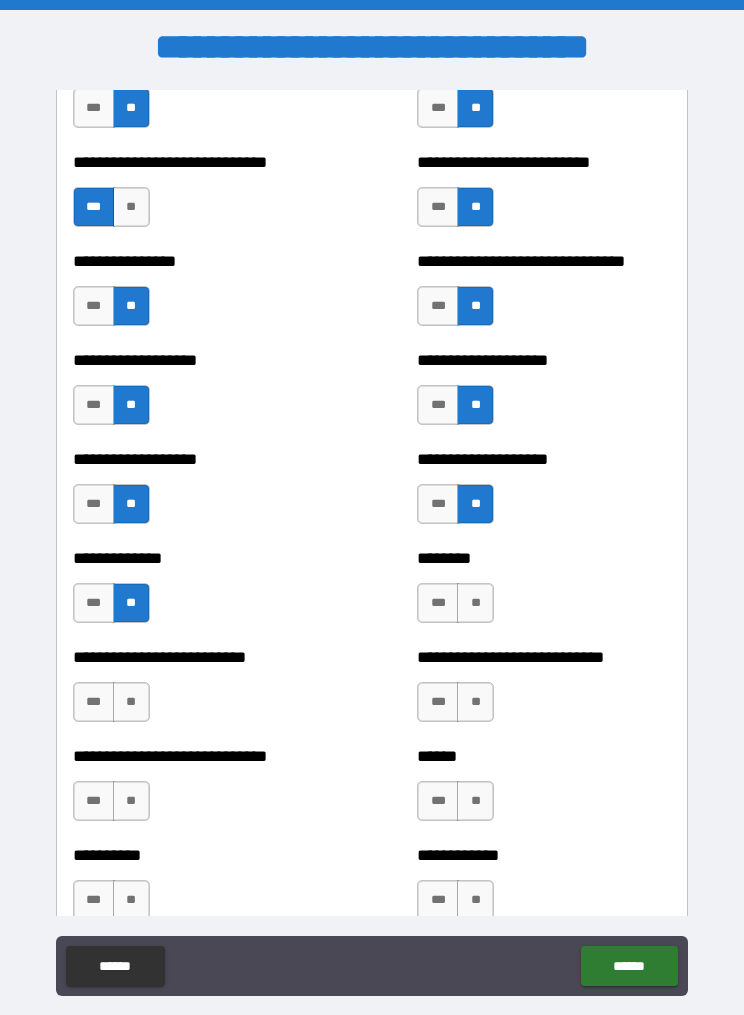 click on "**" at bounding box center (475, 603) 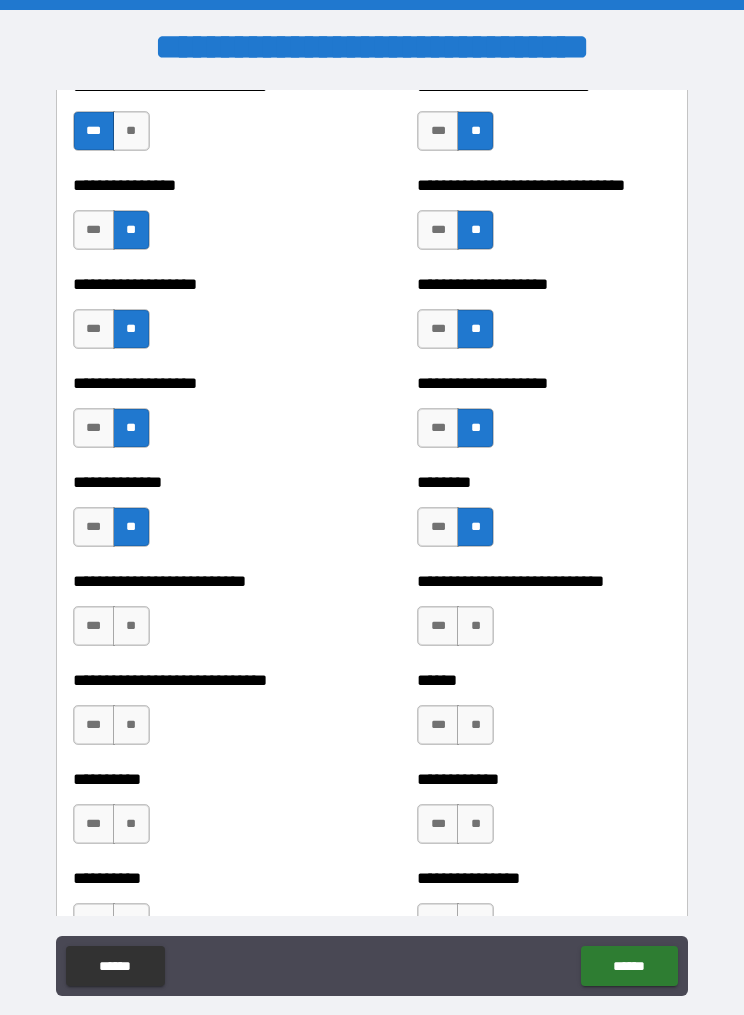 scroll, scrollTop: 3888, scrollLeft: 0, axis: vertical 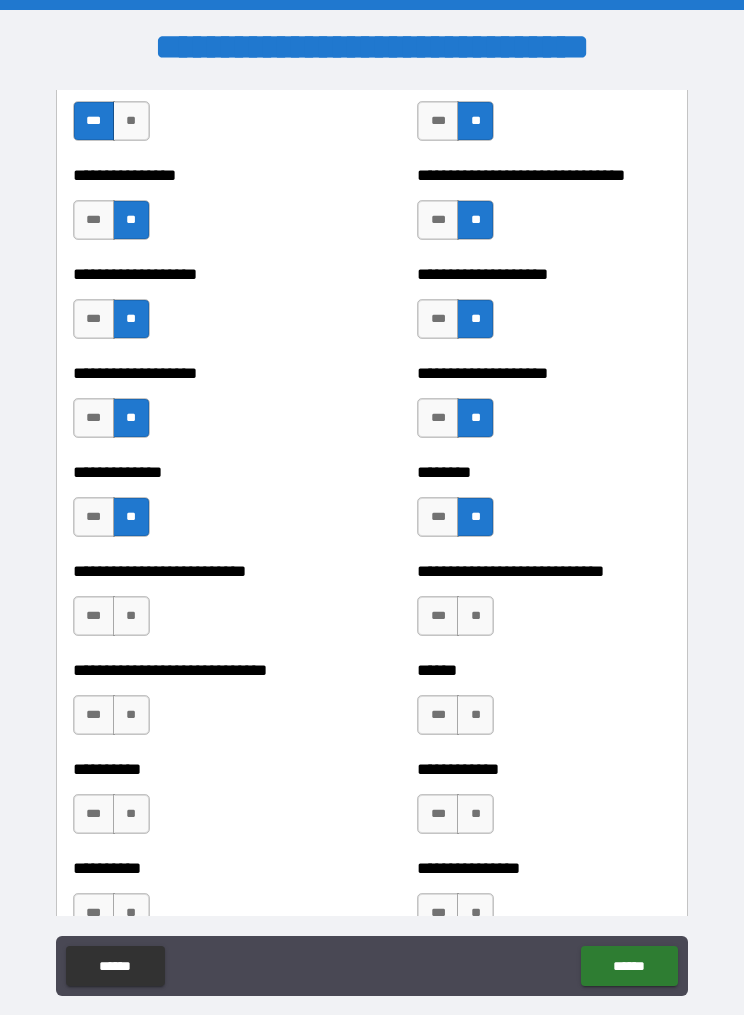 click on "**" at bounding box center (131, 616) 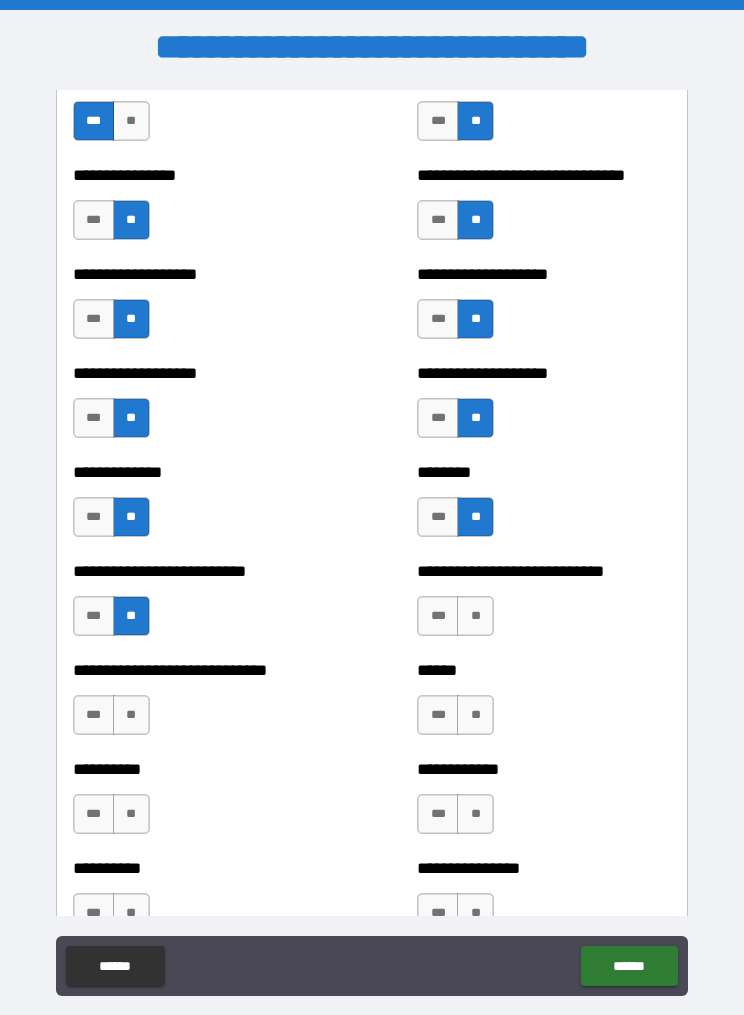 click on "**" at bounding box center [475, 616] 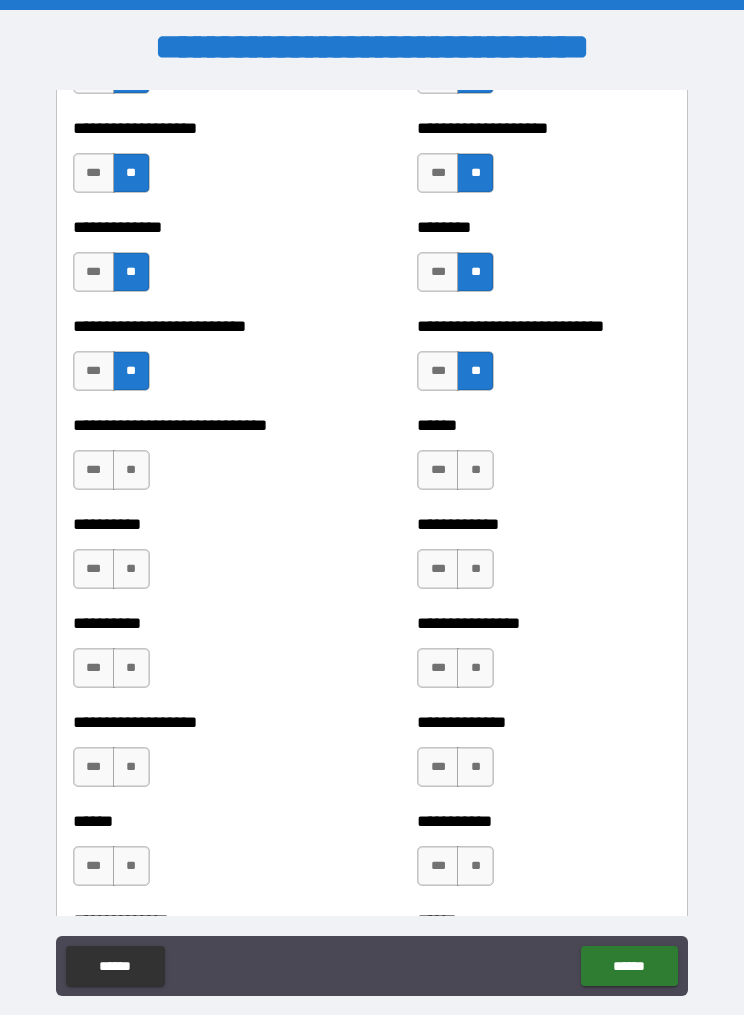 scroll, scrollTop: 4097, scrollLeft: 0, axis: vertical 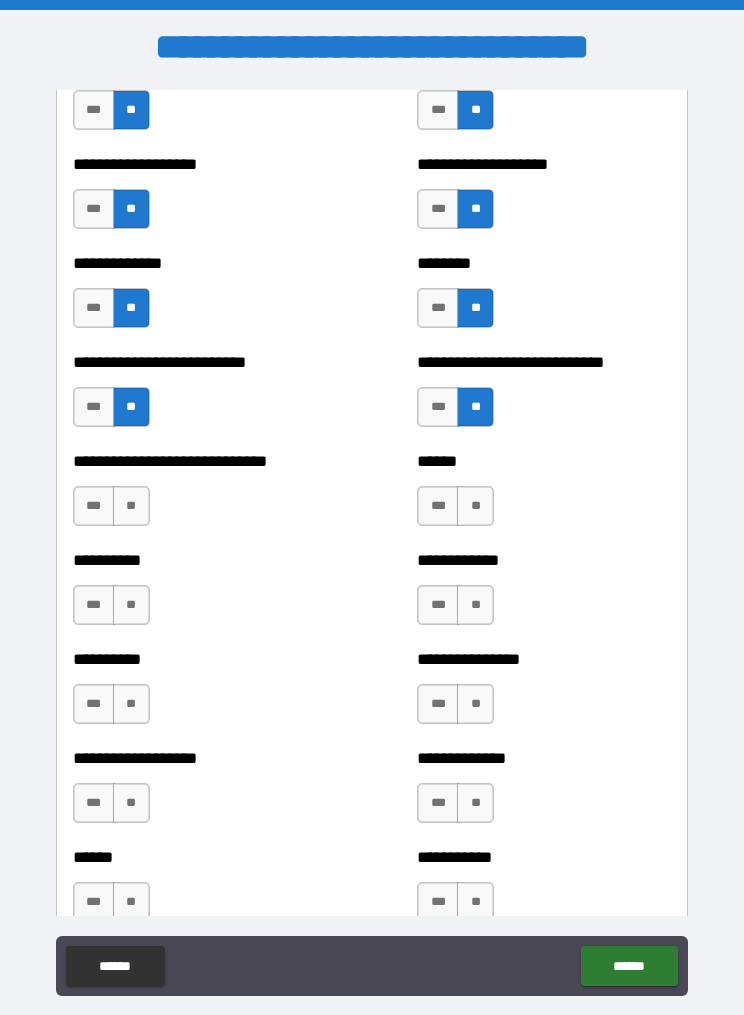 click on "**" at bounding box center [131, 506] 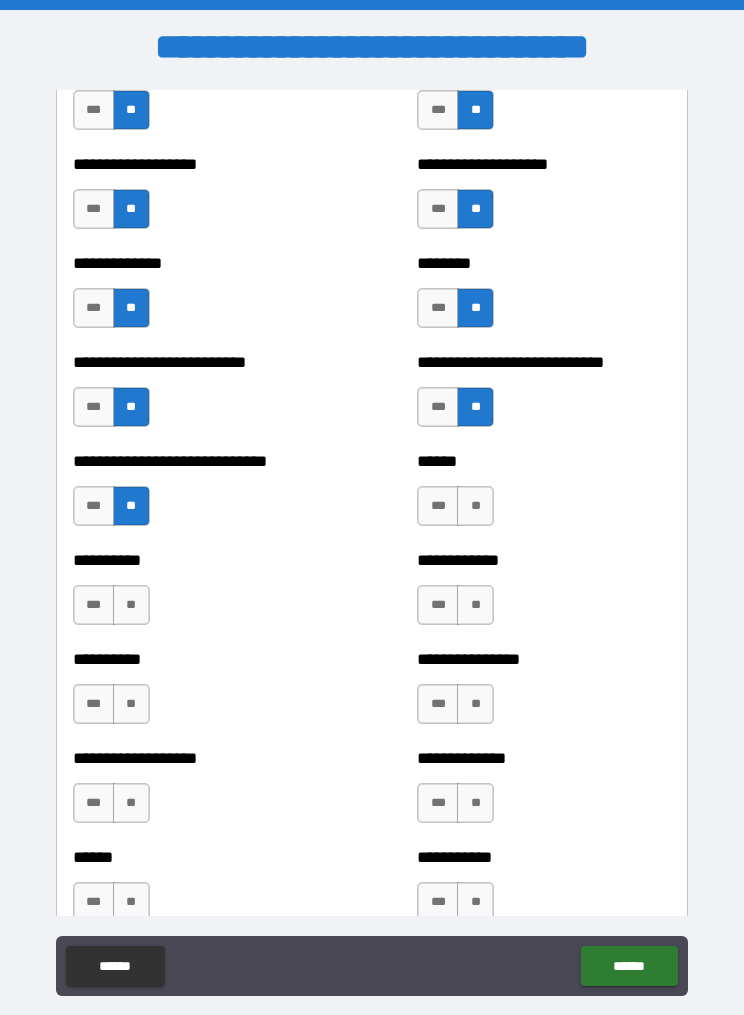 click on "**" at bounding box center (475, 506) 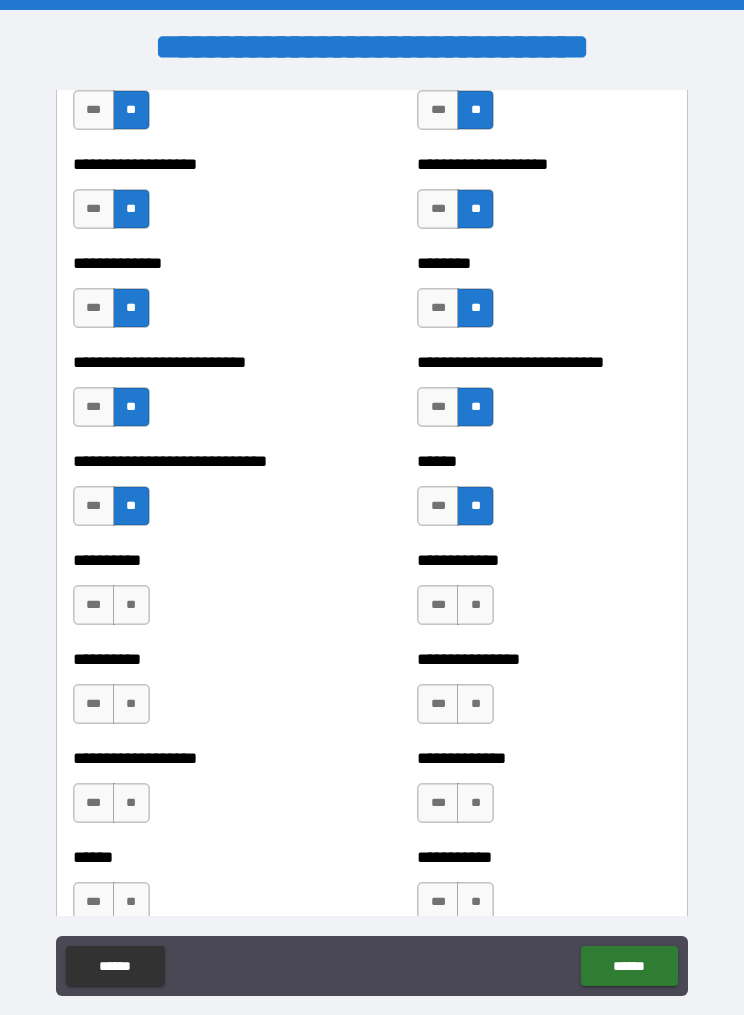 click on "**" at bounding box center (131, 605) 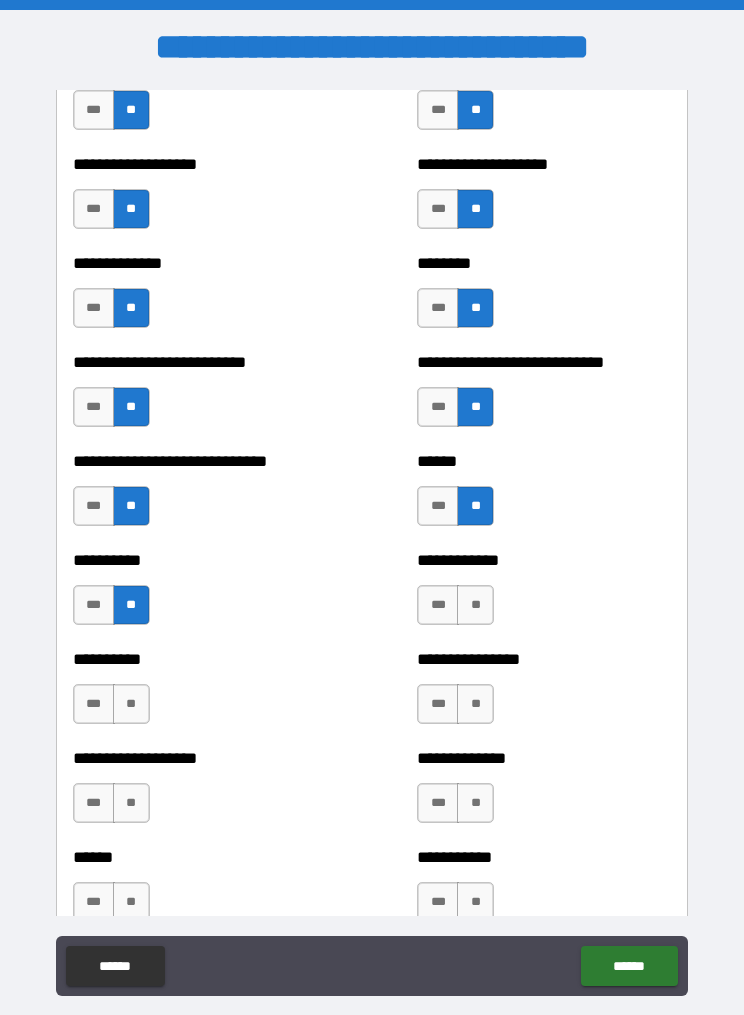 click on "**" at bounding box center (475, 605) 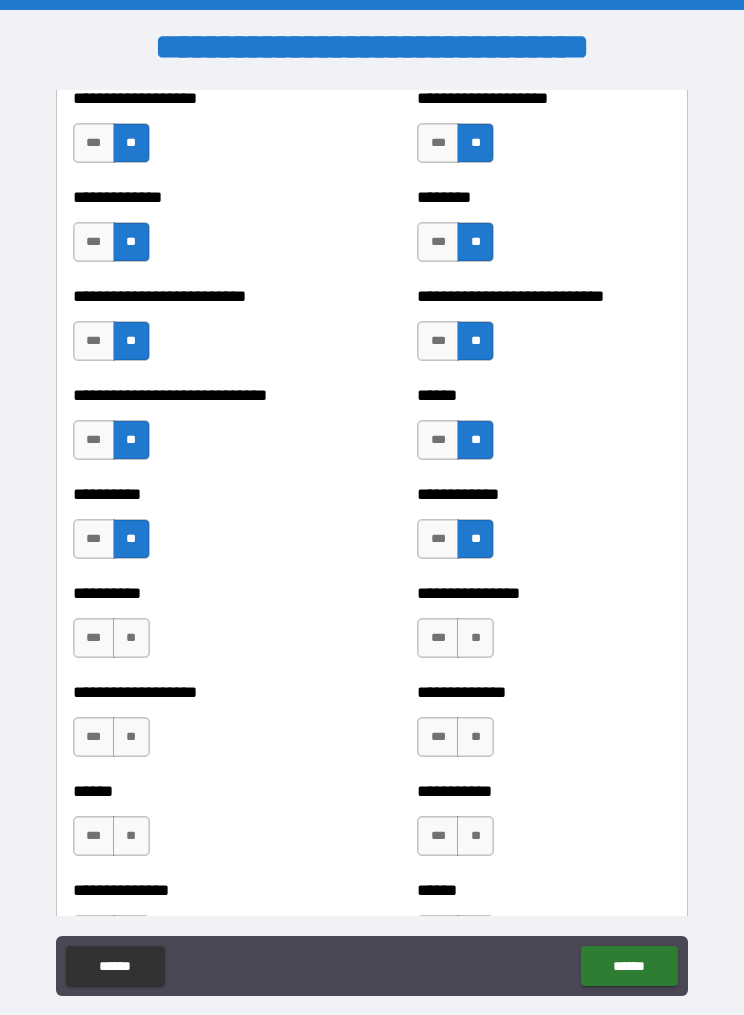 scroll, scrollTop: 4164, scrollLeft: 0, axis: vertical 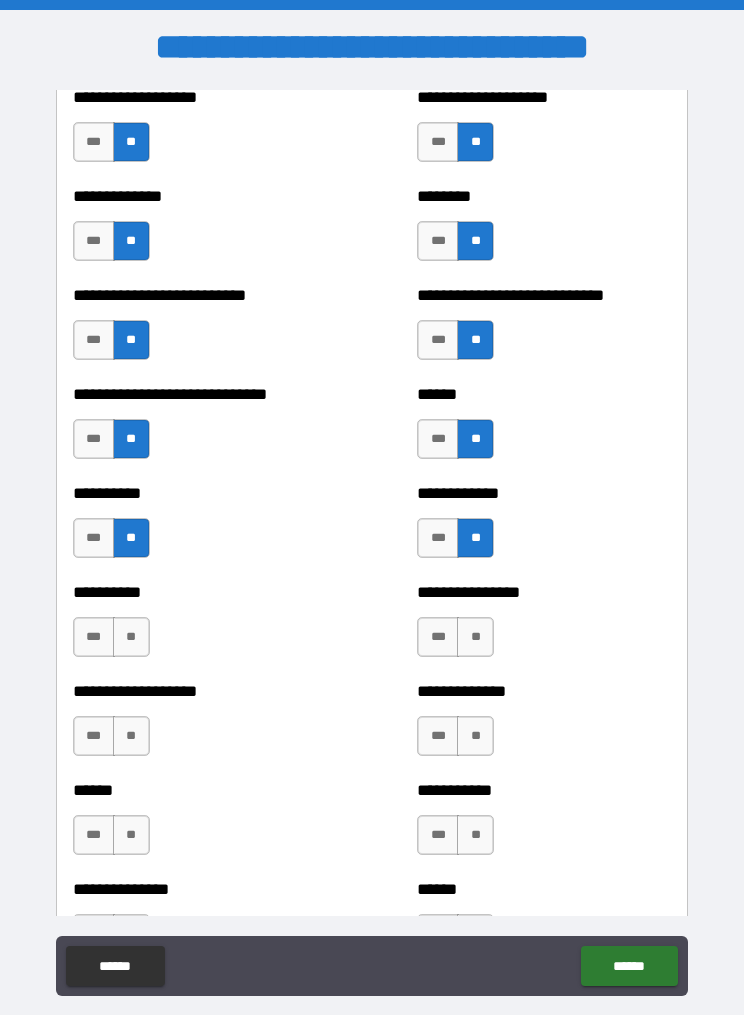 click on "**" at bounding box center (131, 637) 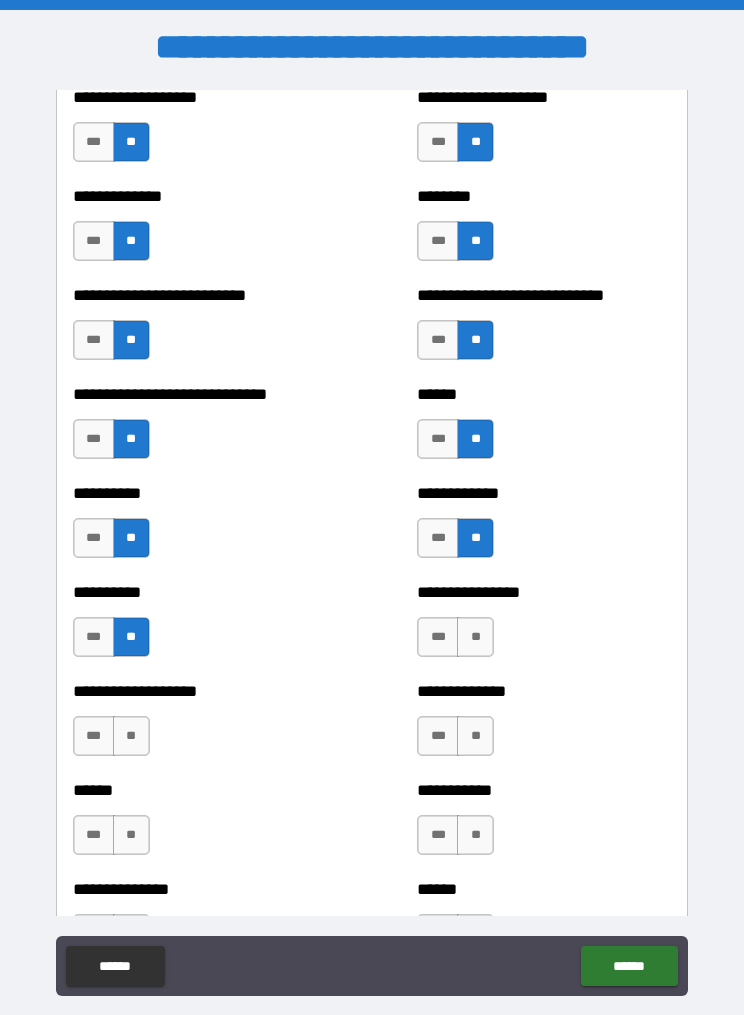 click on "**" at bounding box center (475, 637) 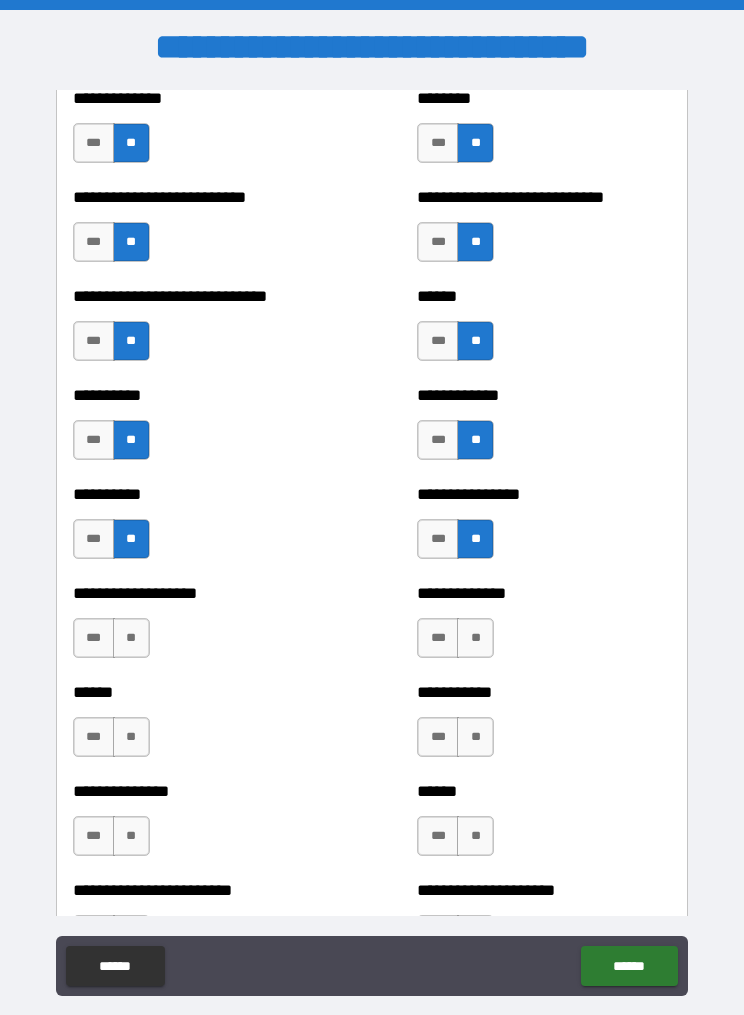 scroll, scrollTop: 4264, scrollLeft: 0, axis: vertical 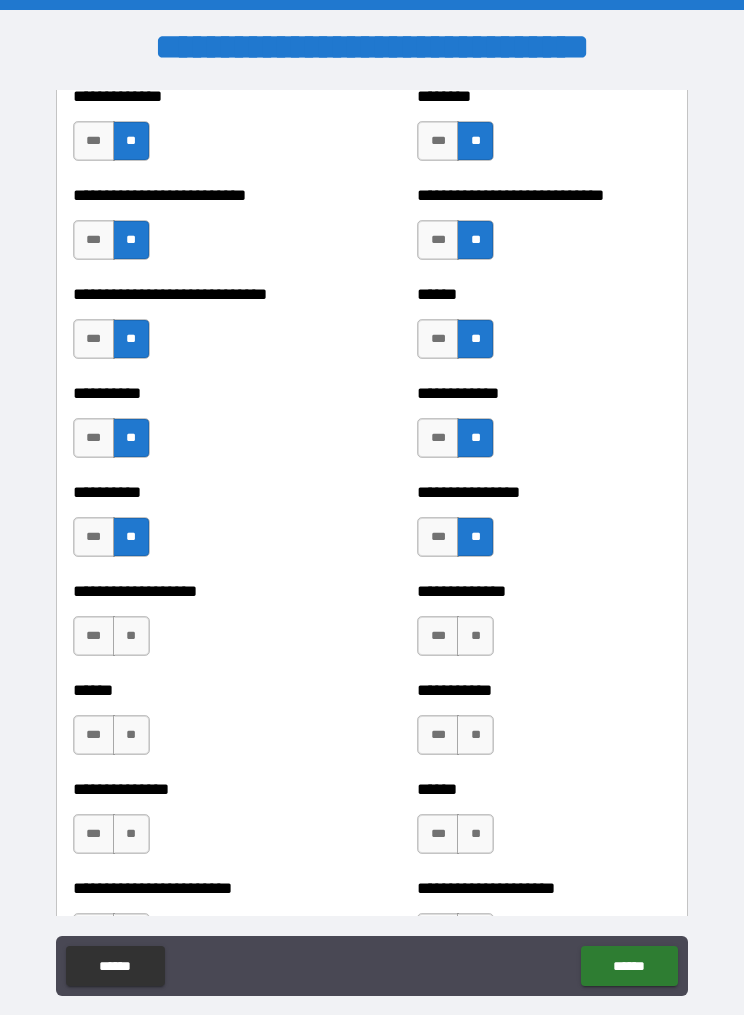 click on "**" at bounding box center (131, 636) 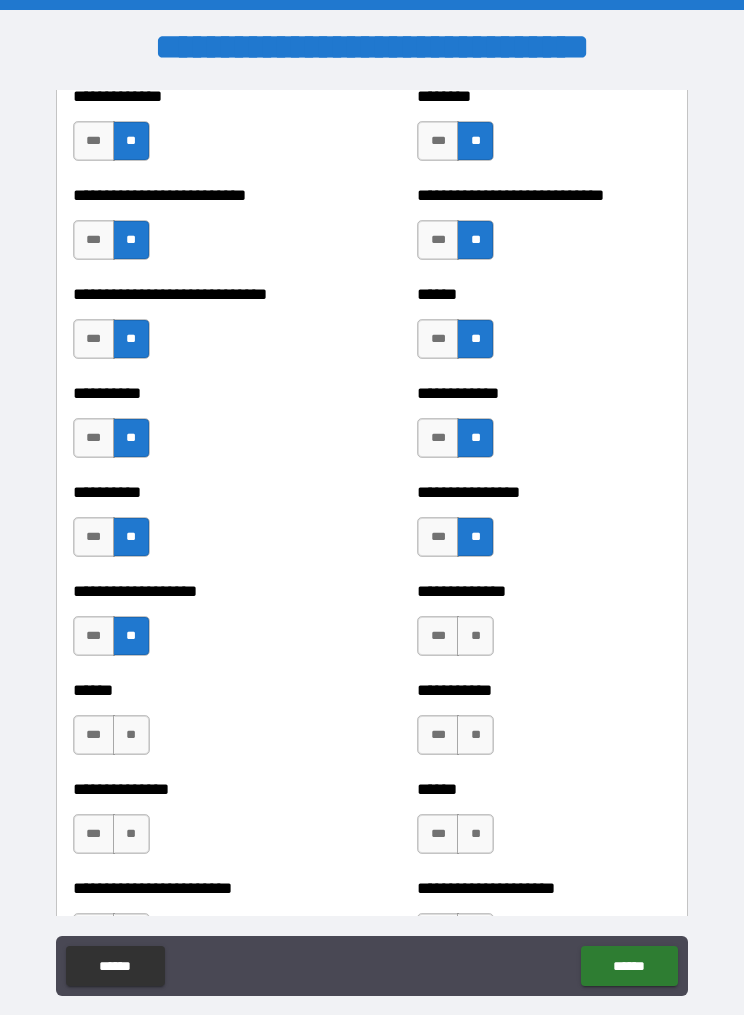 click on "**" at bounding box center (475, 636) 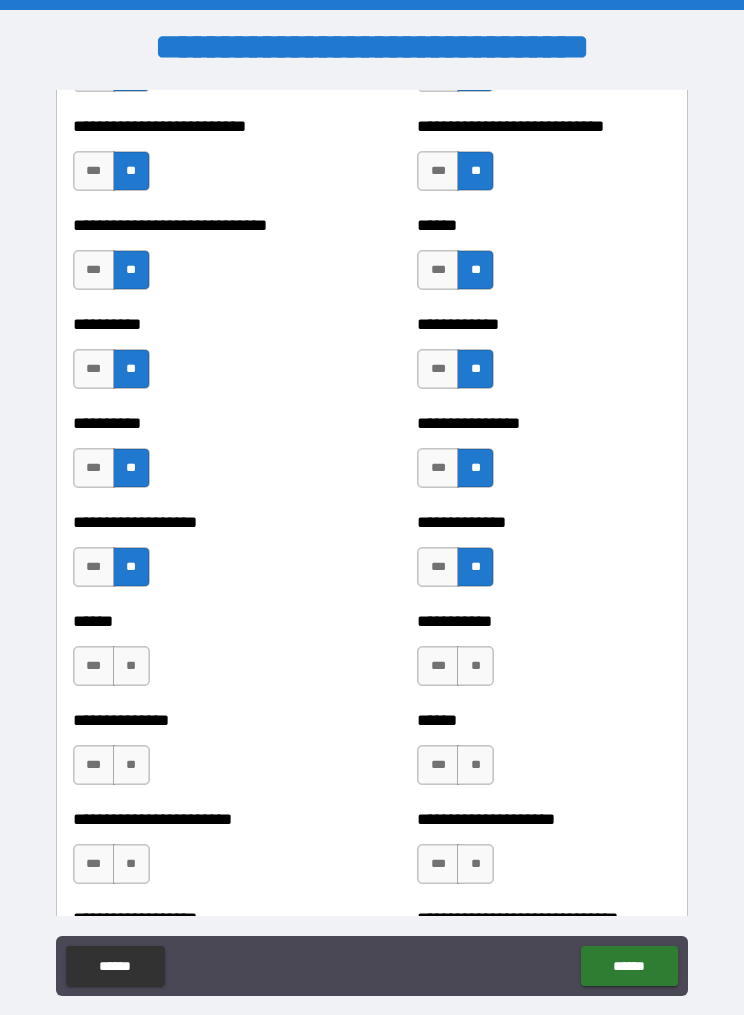 scroll, scrollTop: 4338, scrollLeft: 0, axis: vertical 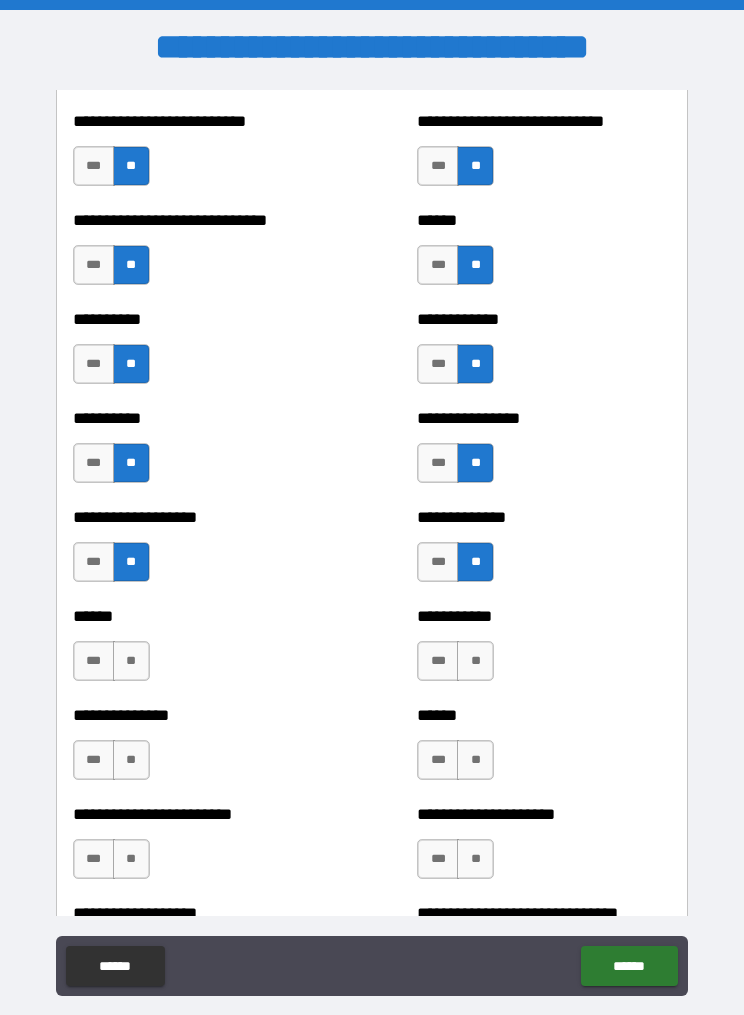 click on "**" at bounding box center [131, 661] 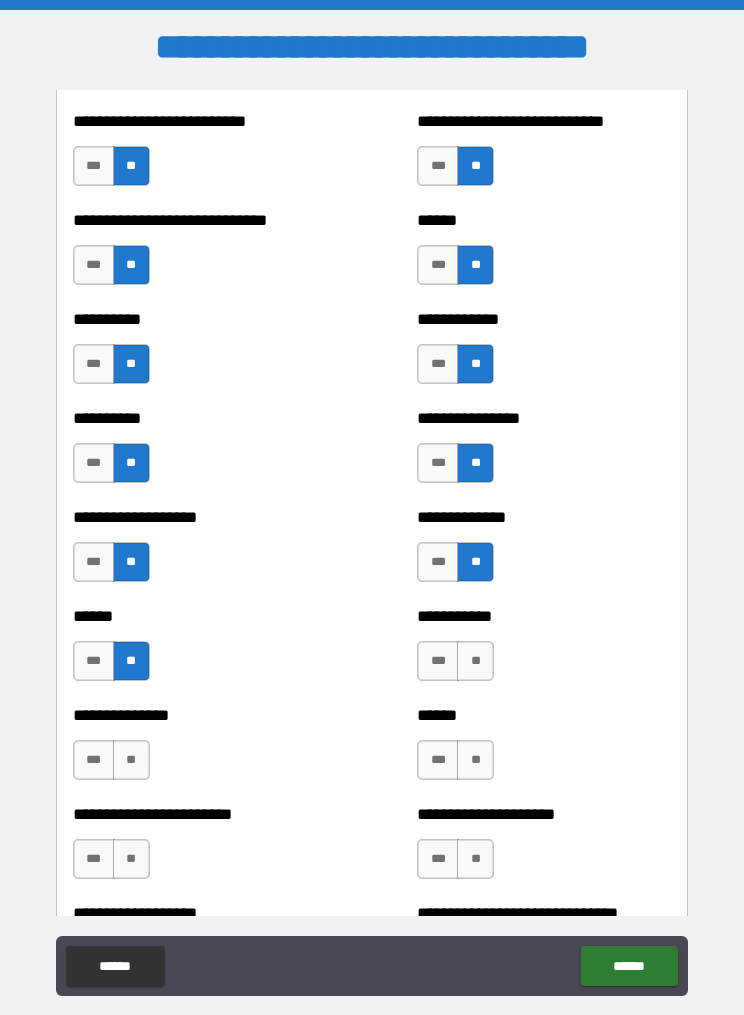 click on "**" at bounding box center [475, 661] 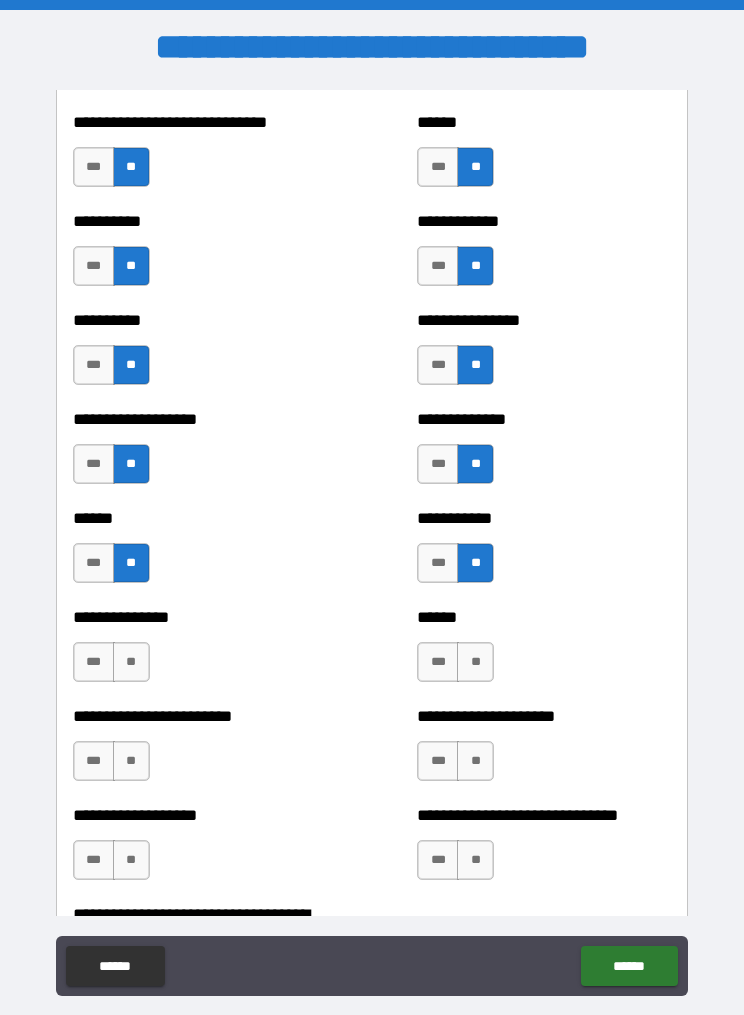 scroll, scrollTop: 4446, scrollLeft: 0, axis: vertical 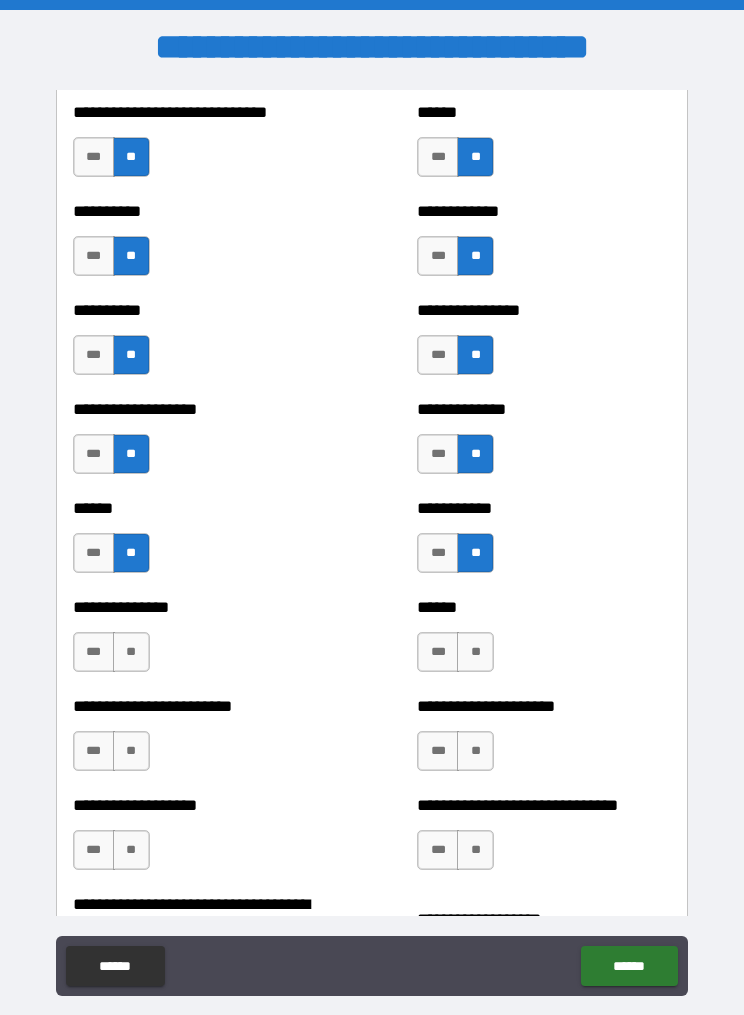 click on "**" at bounding box center (131, 652) 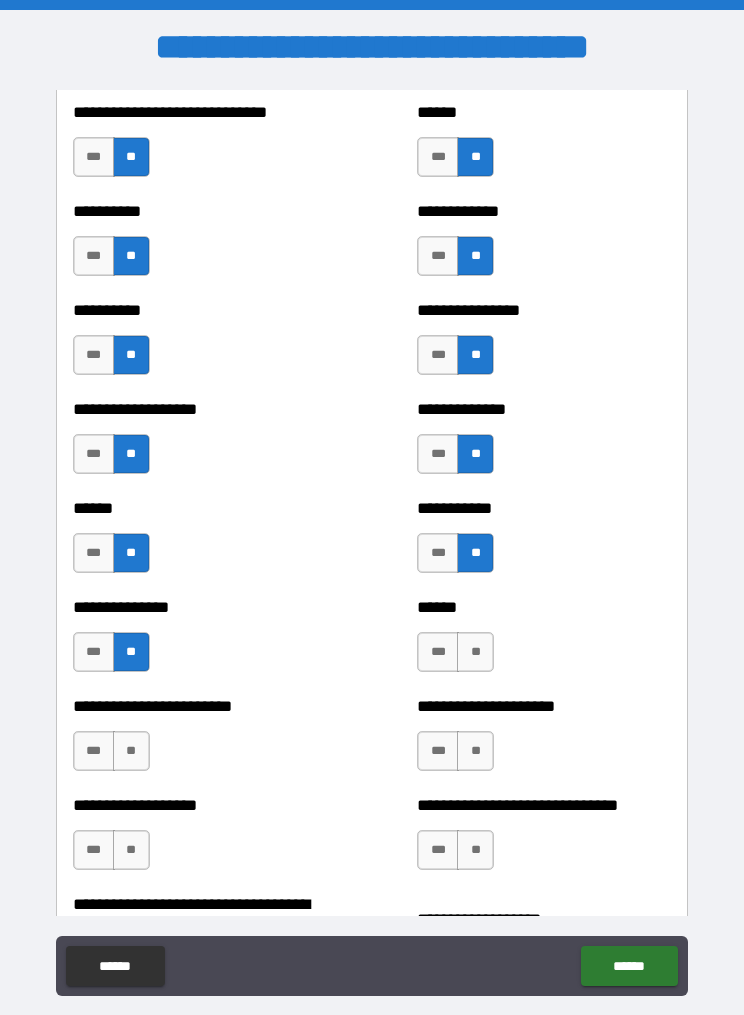 click on "**" at bounding box center [475, 652] 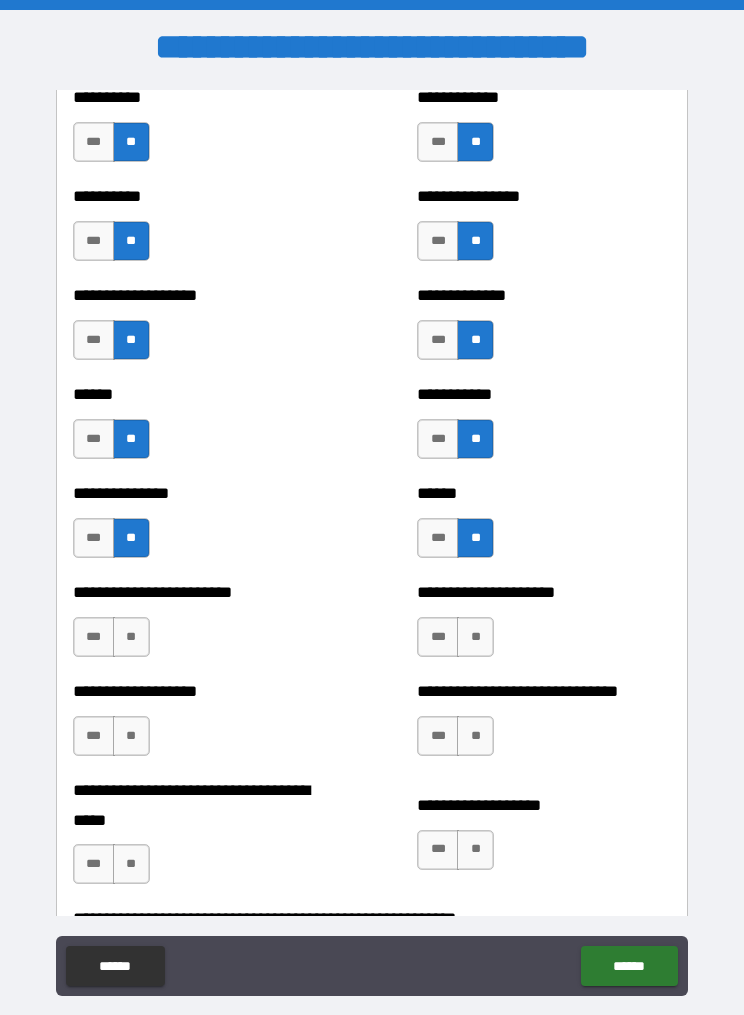 scroll, scrollTop: 4564, scrollLeft: 0, axis: vertical 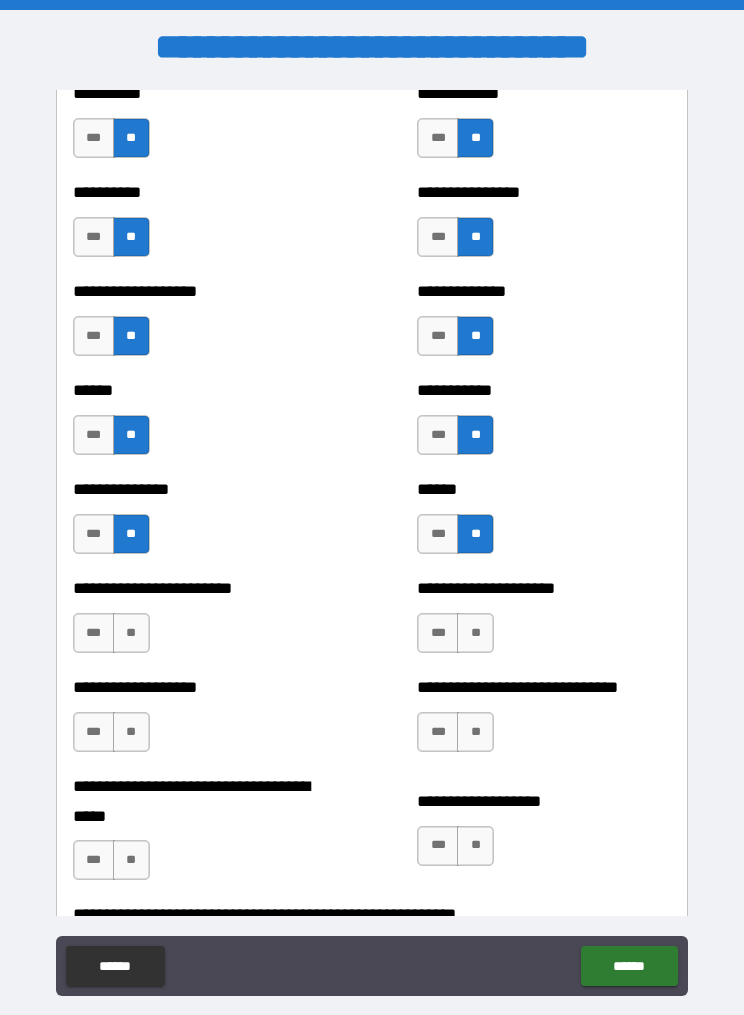 click on "**" at bounding box center [131, 633] 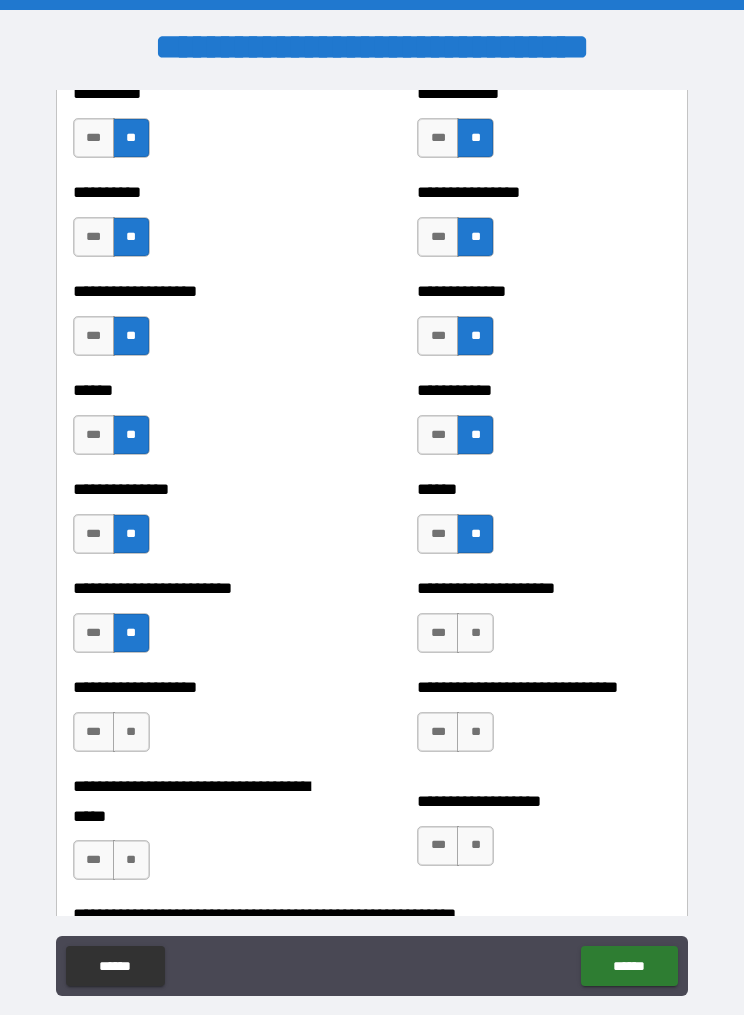 click on "**" at bounding box center (475, 633) 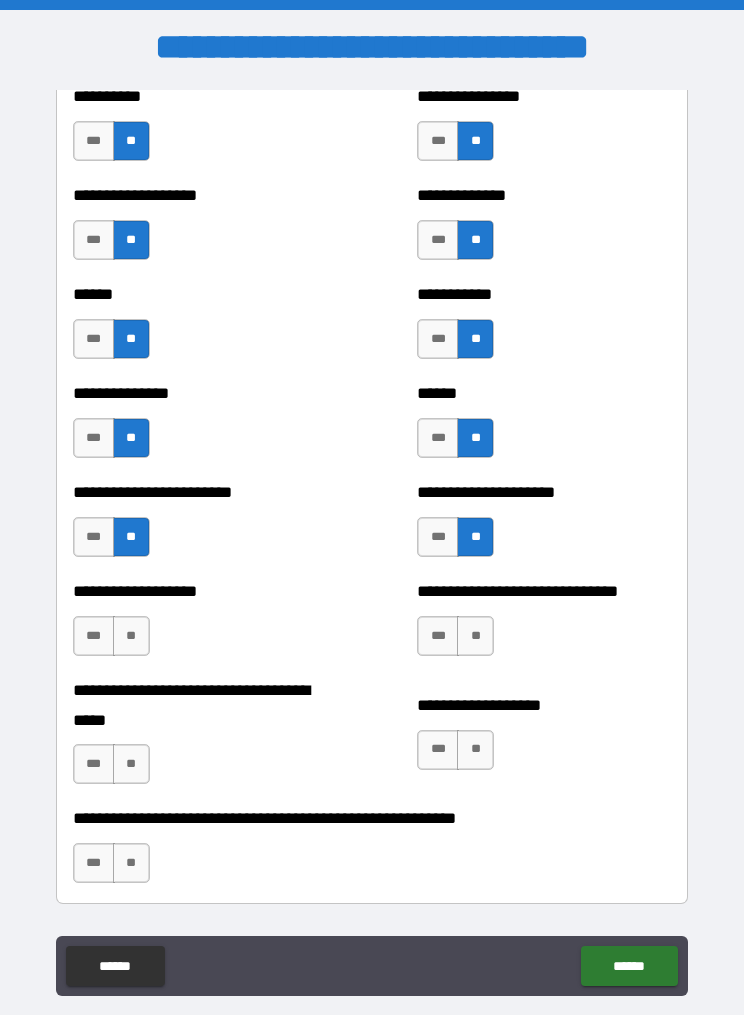 scroll, scrollTop: 4668, scrollLeft: 0, axis: vertical 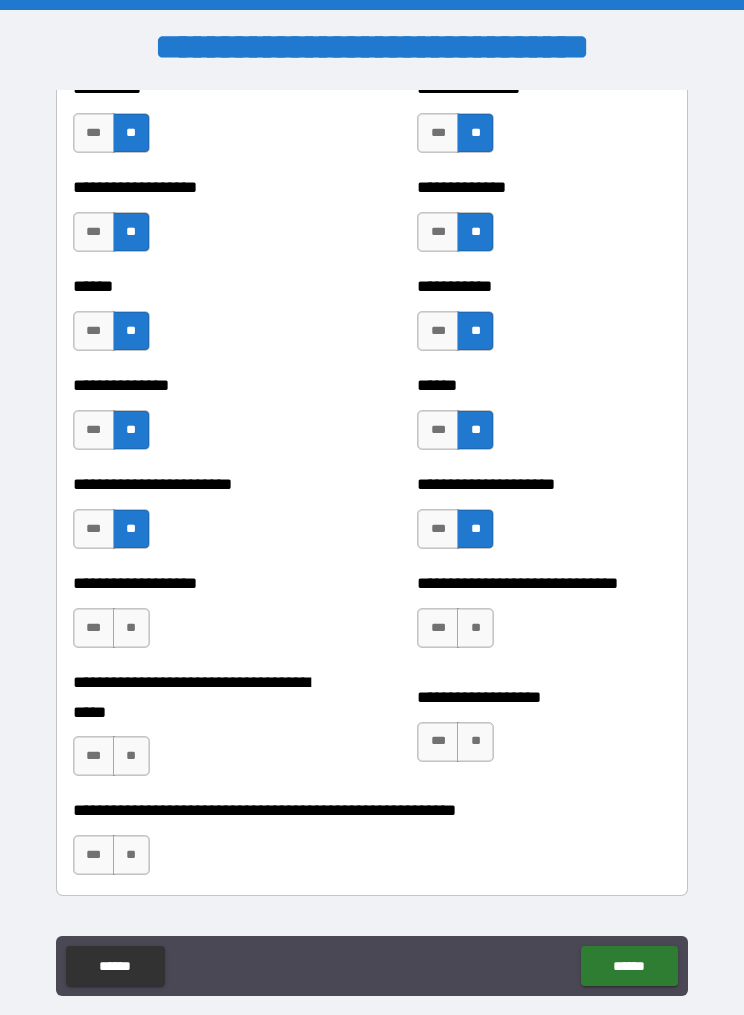 click on "**" at bounding box center [131, 628] 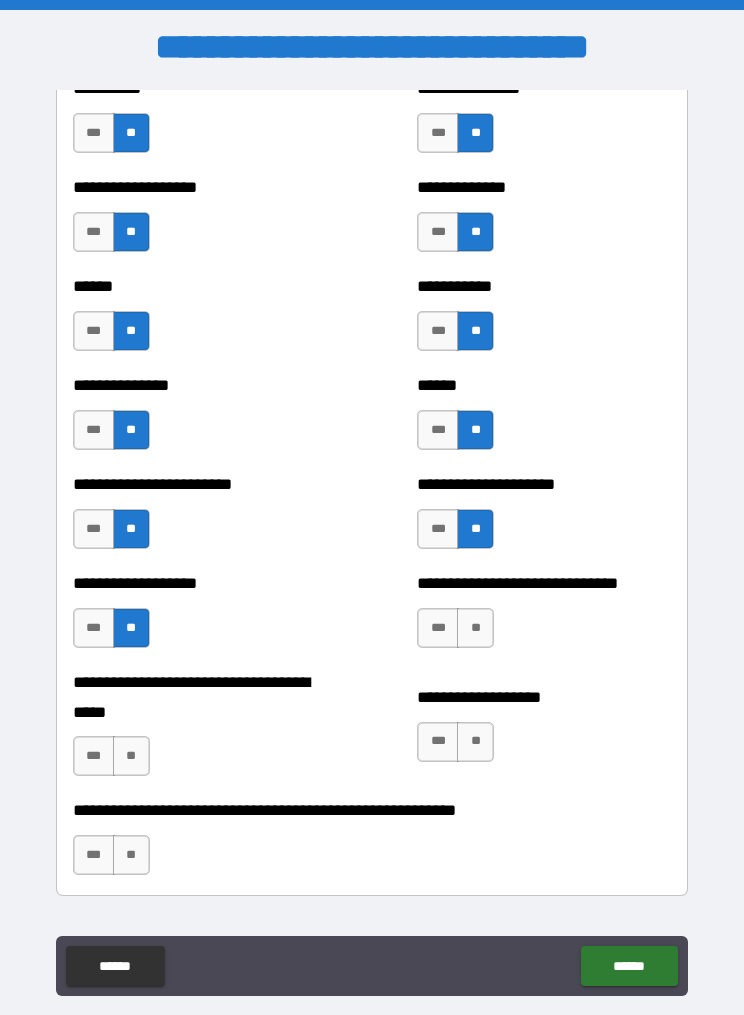 click on "**" at bounding box center [475, 628] 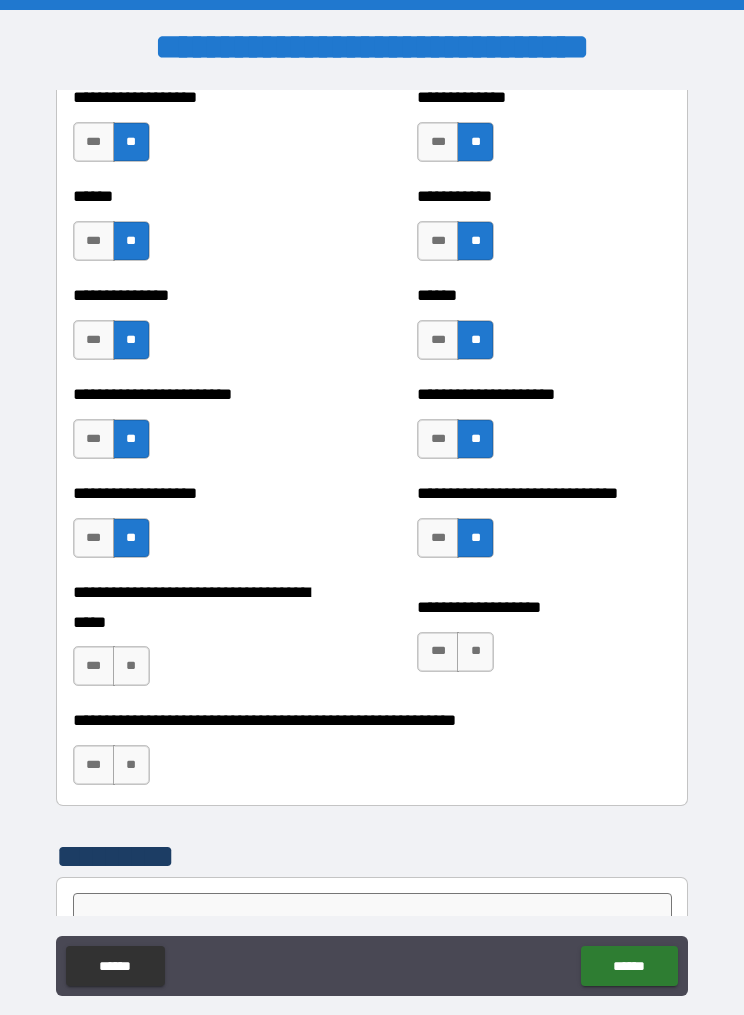 scroll, scrollTop: 4768, scrollLeft: 0, axis: vertical 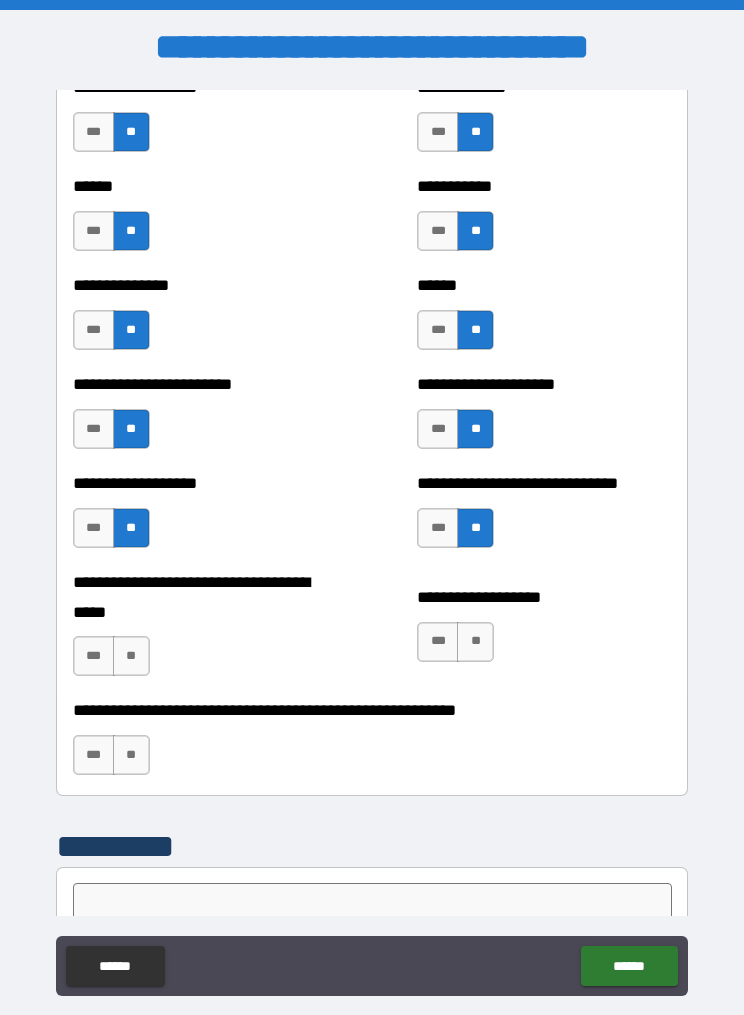 click on "**" at bounding box center (131, 656) 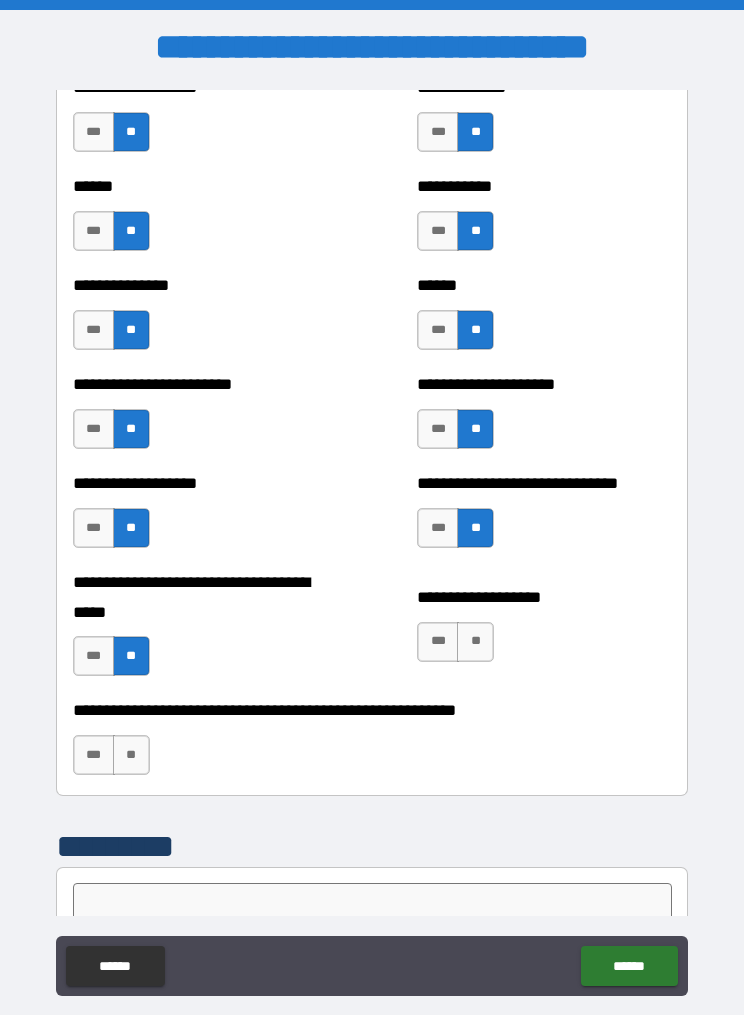 click on "**" at bounding box center [475, 642] 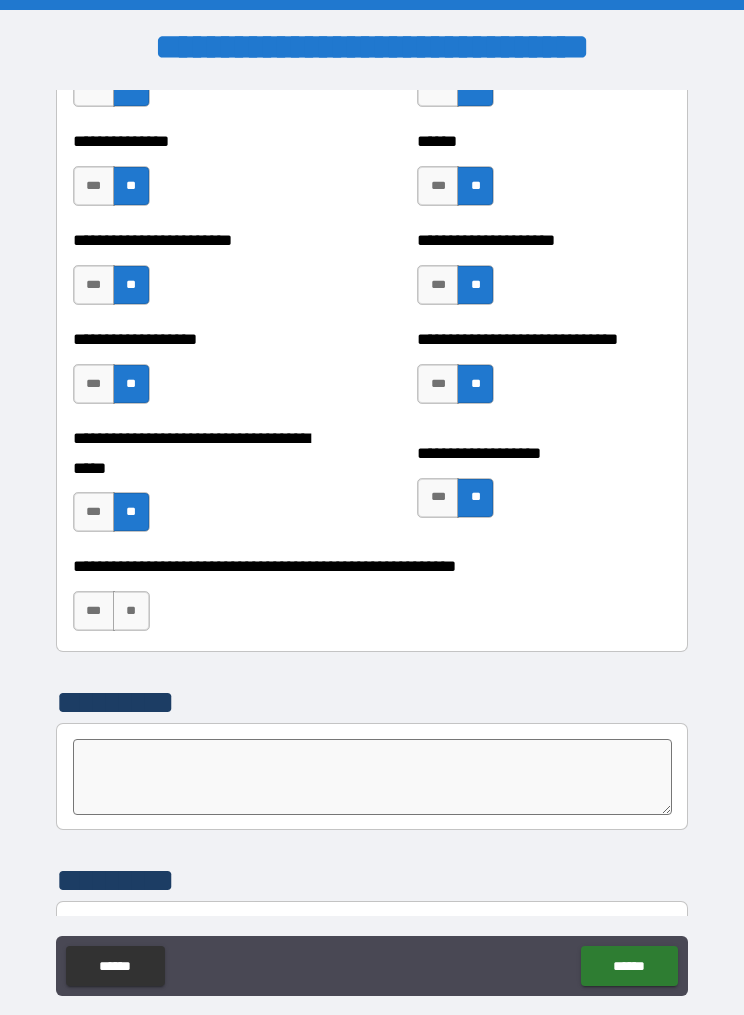 click on "**" at bounding box center [131, 611] 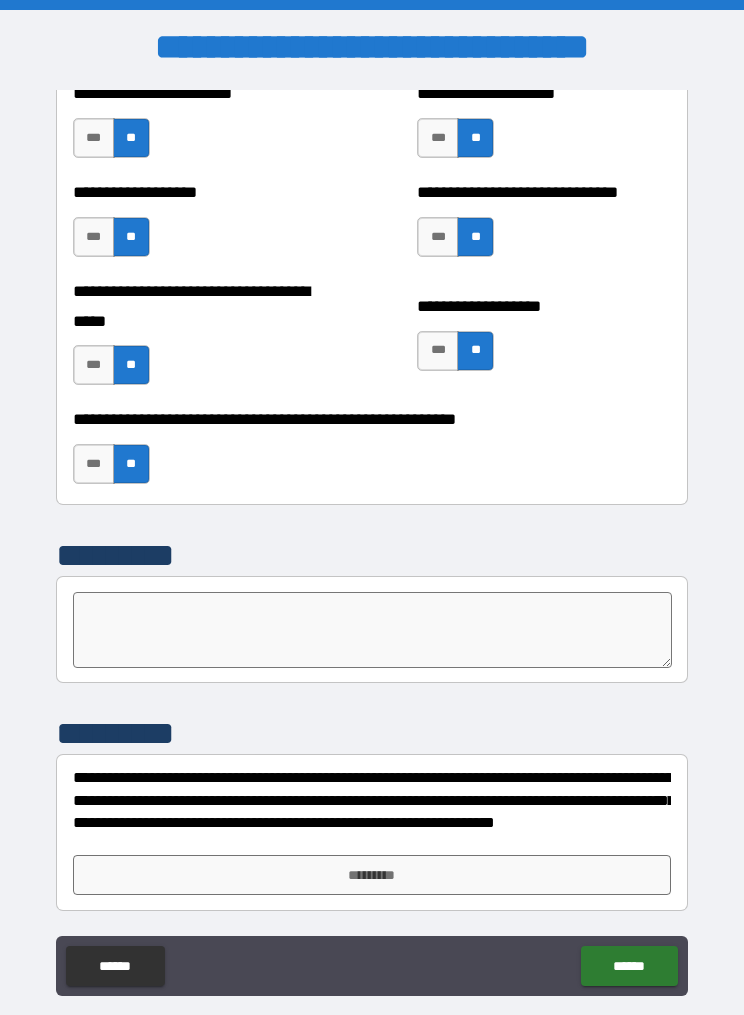 scroll, scrollTop: 5059, scrollLeft: 0, axis: vertical 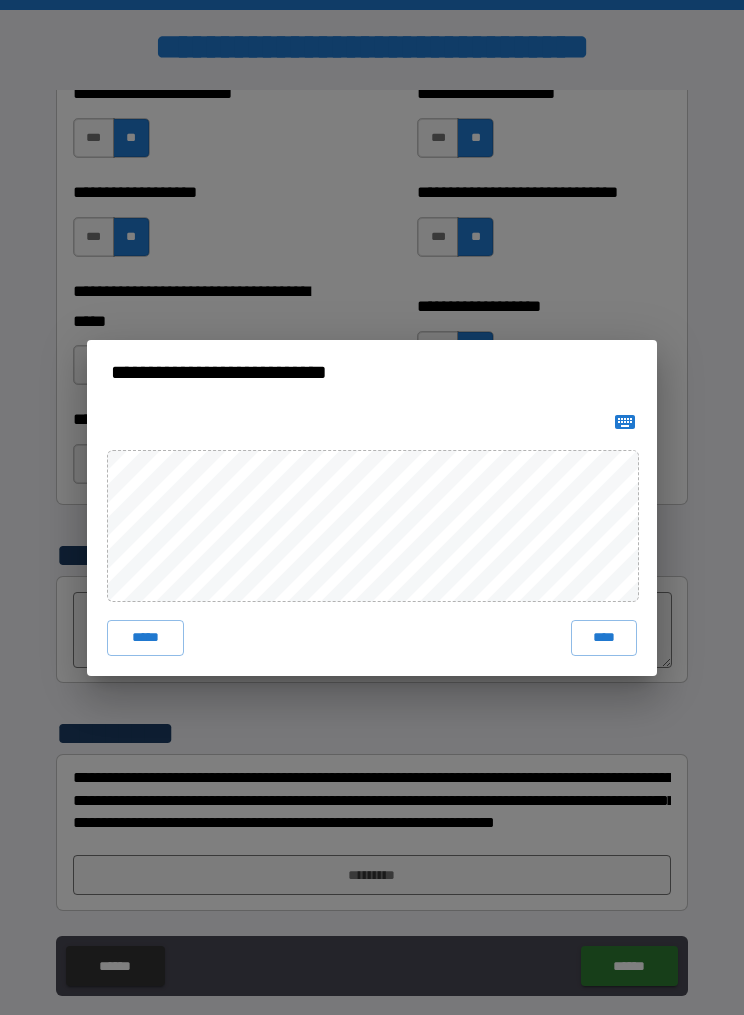 click on "*****" at bounding box center (145, 638) 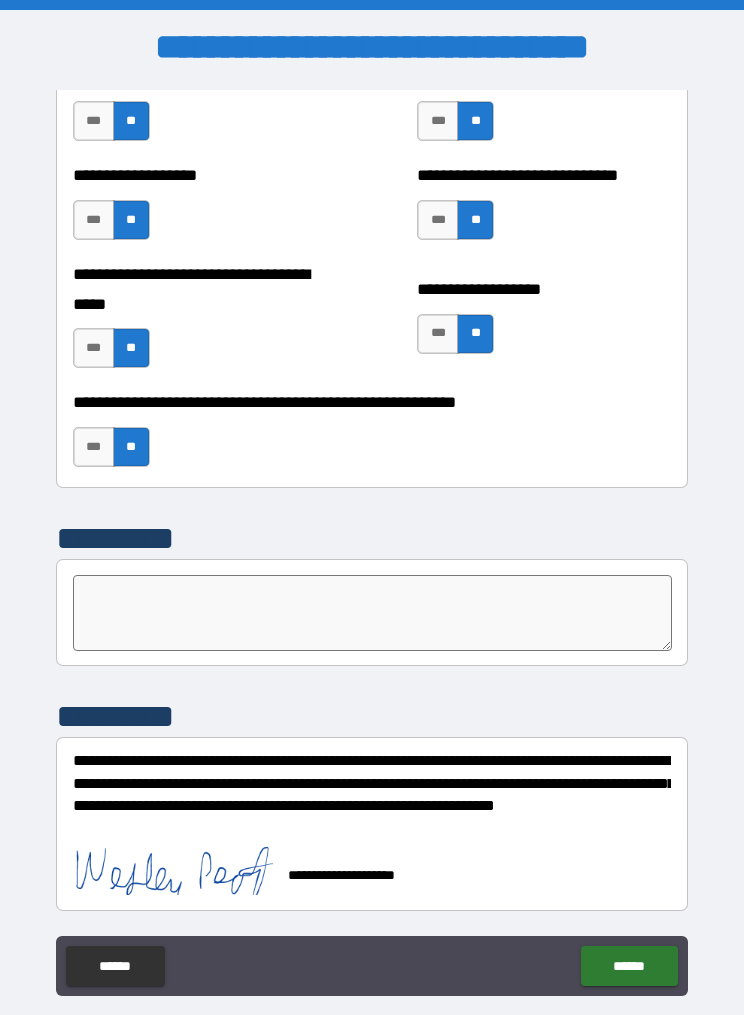 scroll, scrollTop: 5079, scrollLeft: 0, axis: vertical 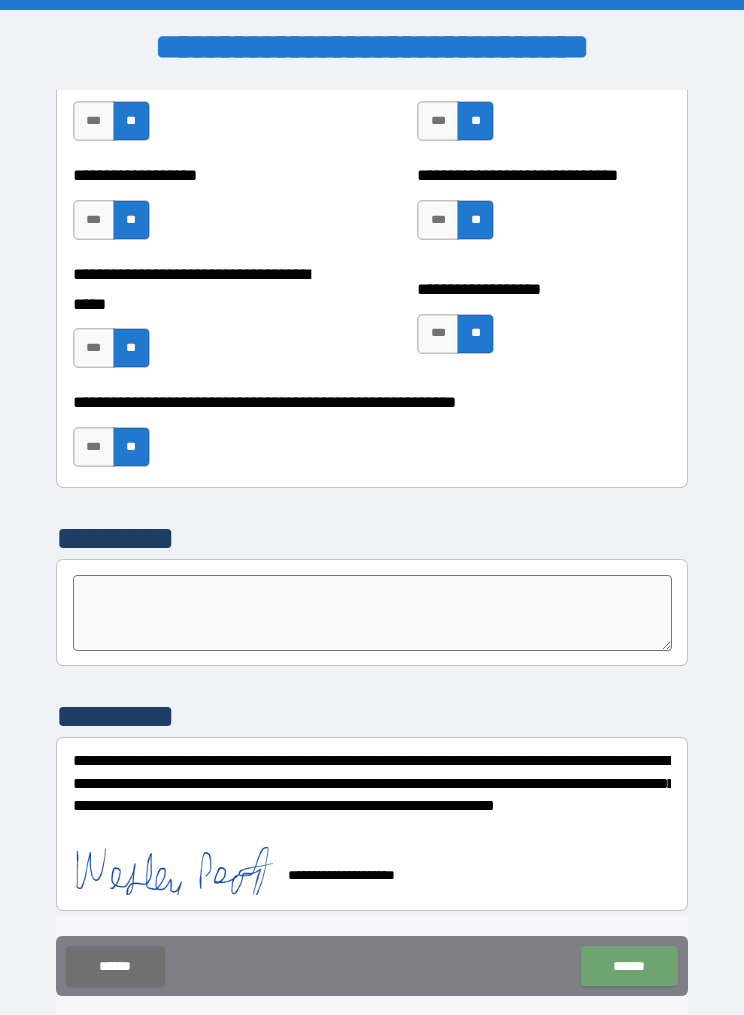 click on "******" at bounding box center (629, 966) 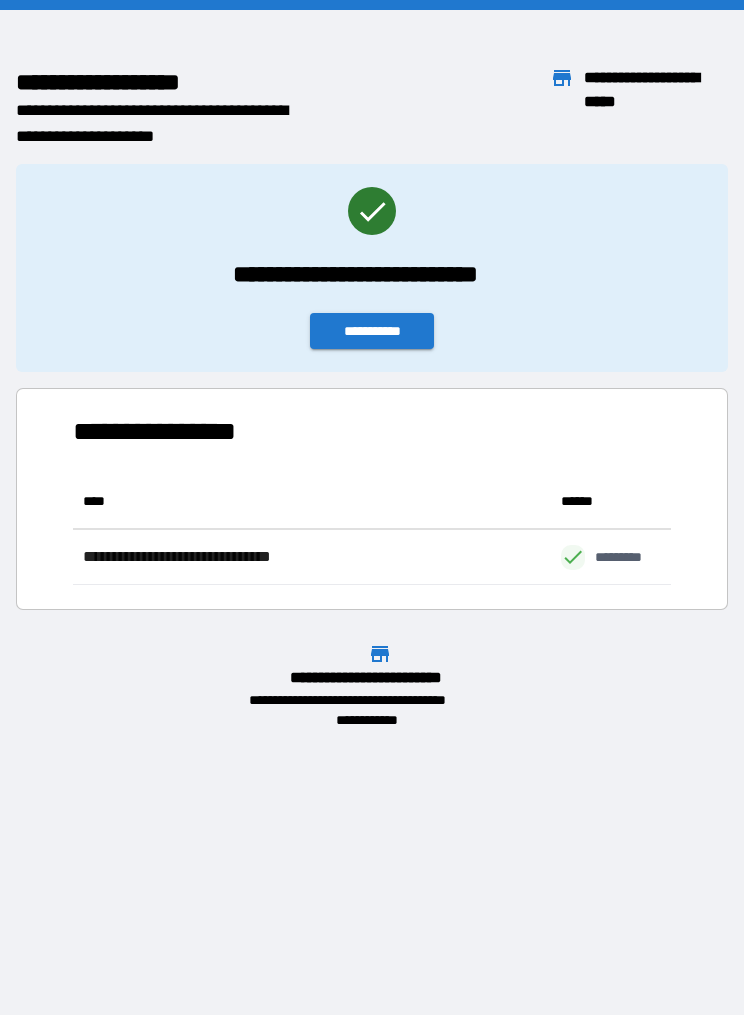 scroll, scrollTop: 1, scrollLeft: 1, axis: both 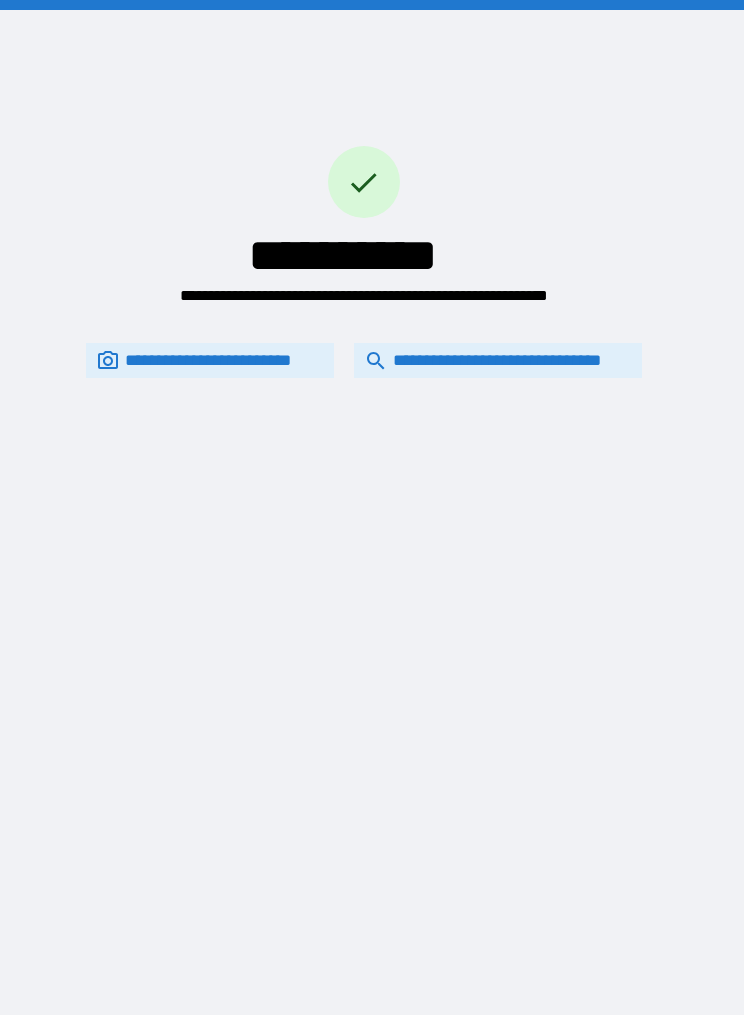 click on "**********" at bounding box center (498, 360) 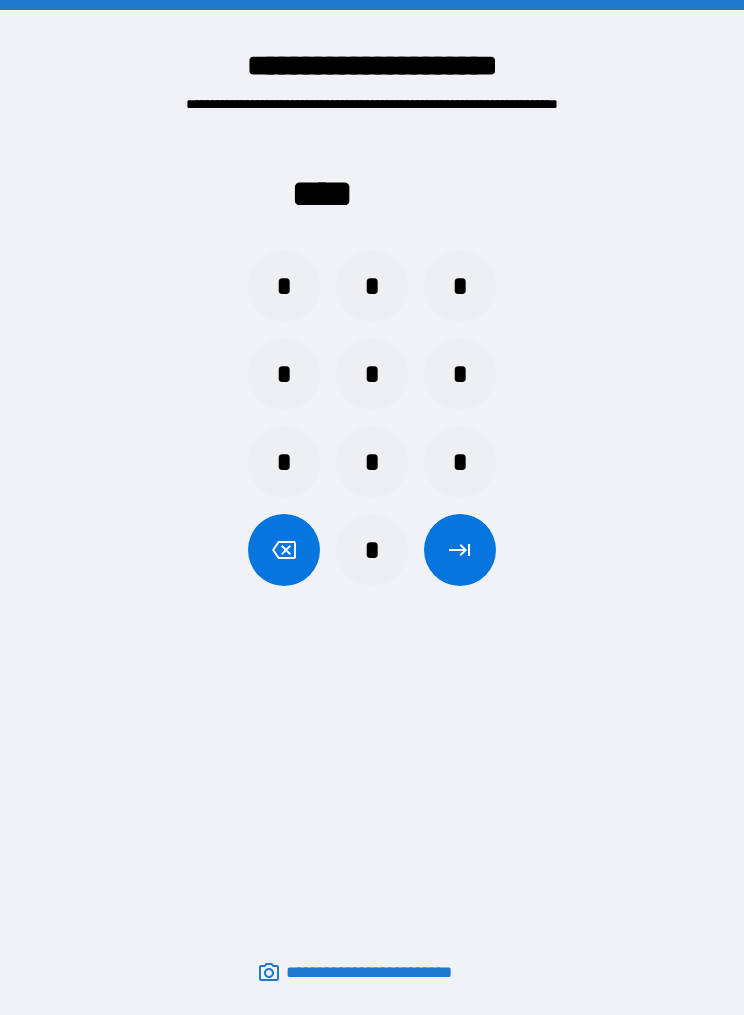 click on "*" at bounding box center [284, 286] 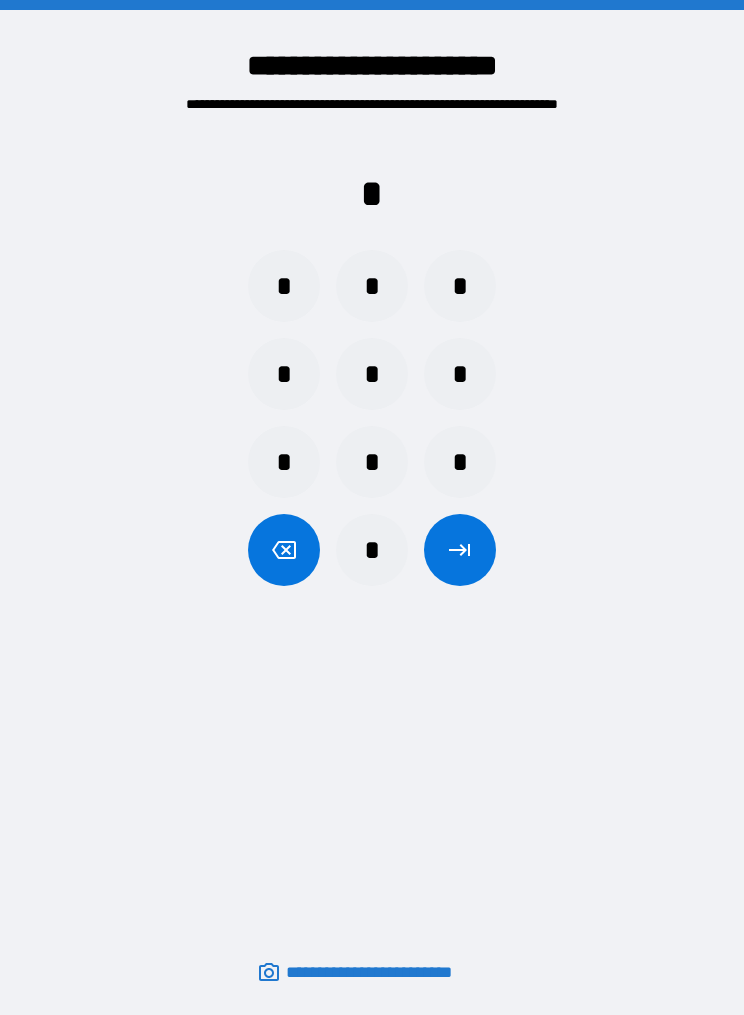 click on "*" at bounding box center [460, 374] 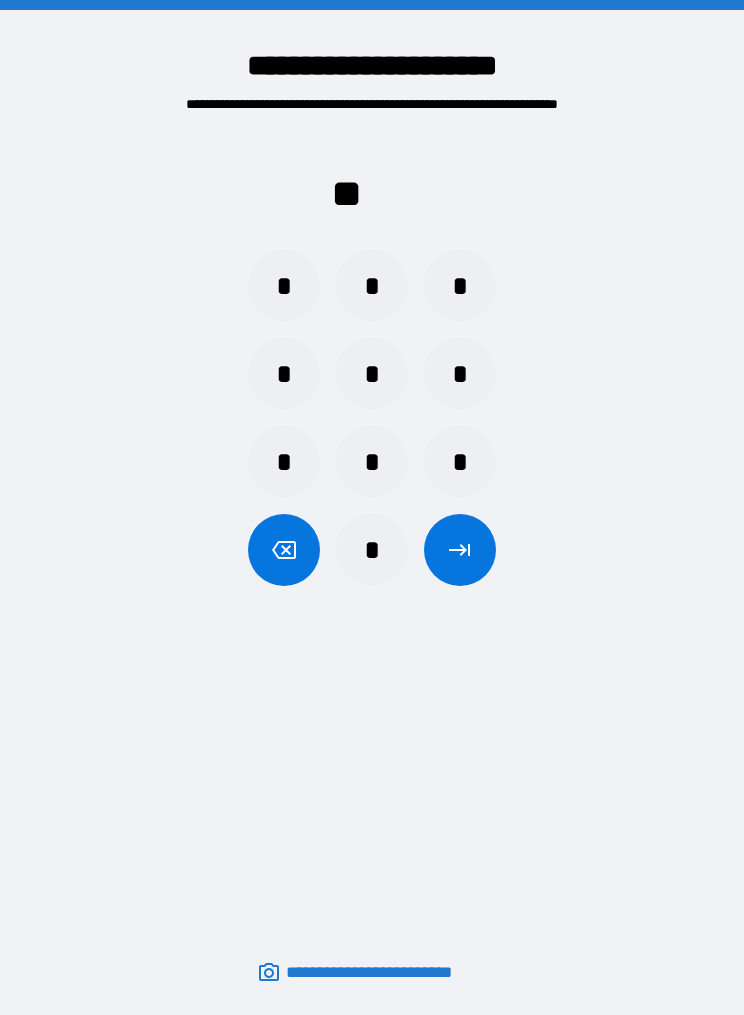 click on "*" at bounding box center (372, 550) 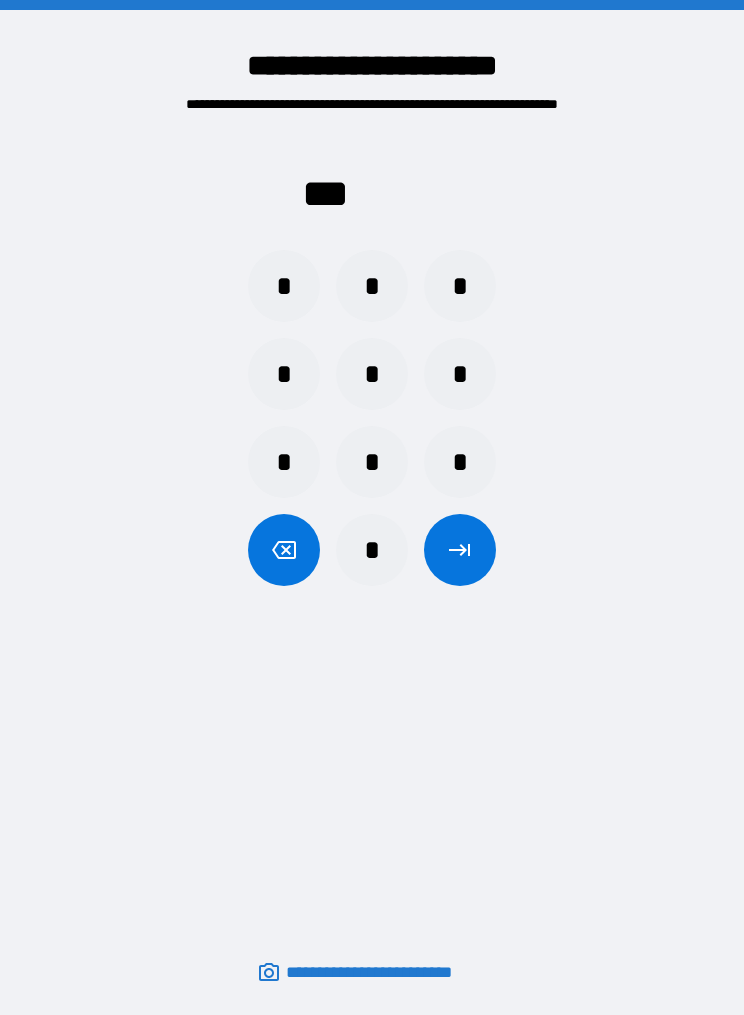 click on "*" at bounding box center (372, 550) 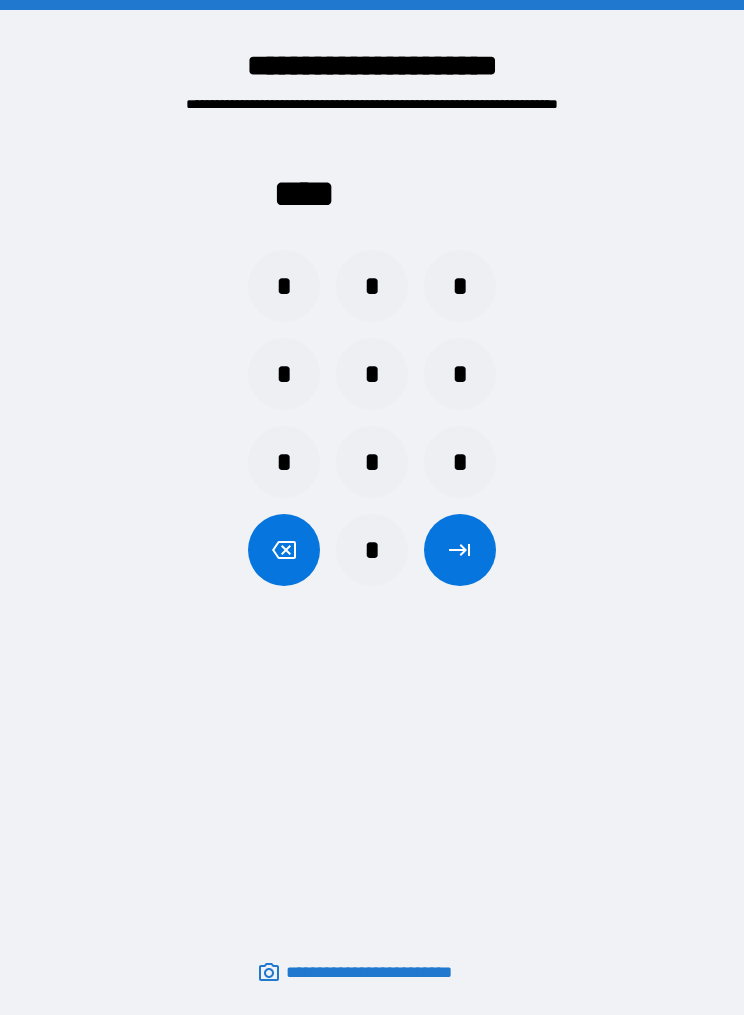 click at bounding box center [460, 550] 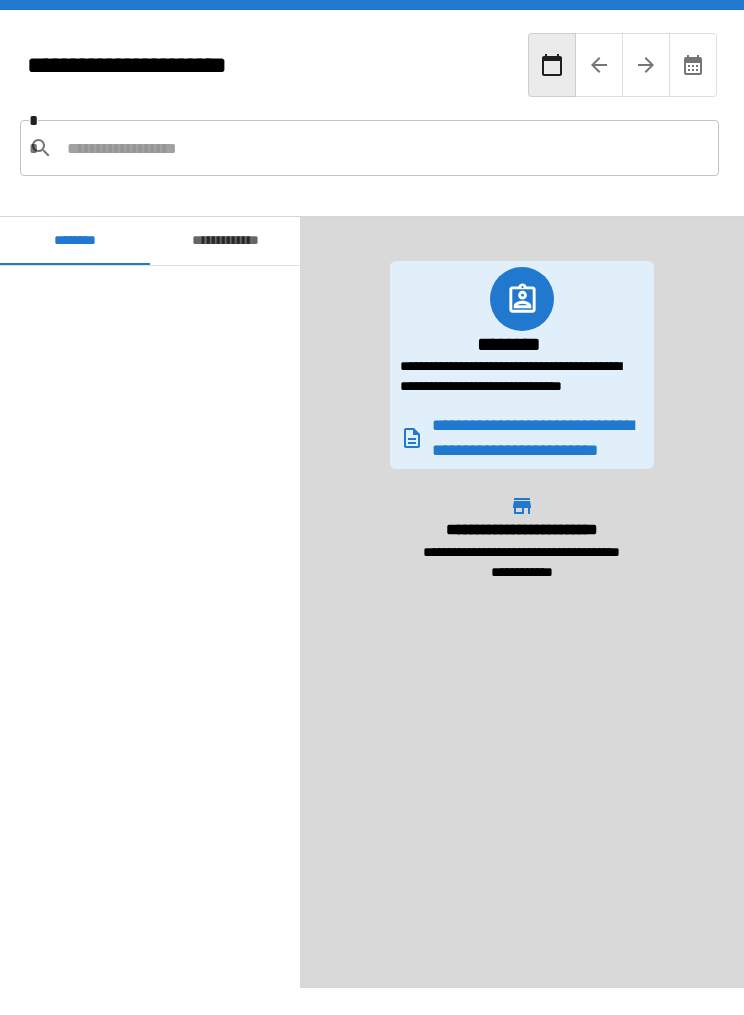 scroll, scrollTop: 1958, scrollLeft: 0, axis: vertical 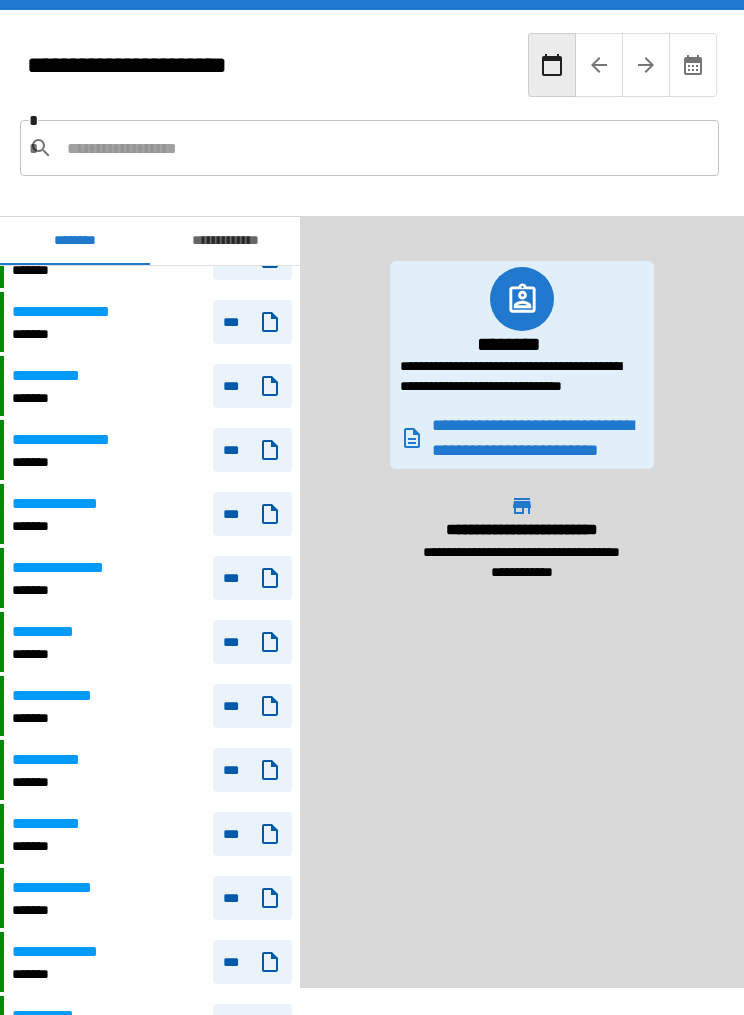 click on "**********" at bounding box center (225, 241) 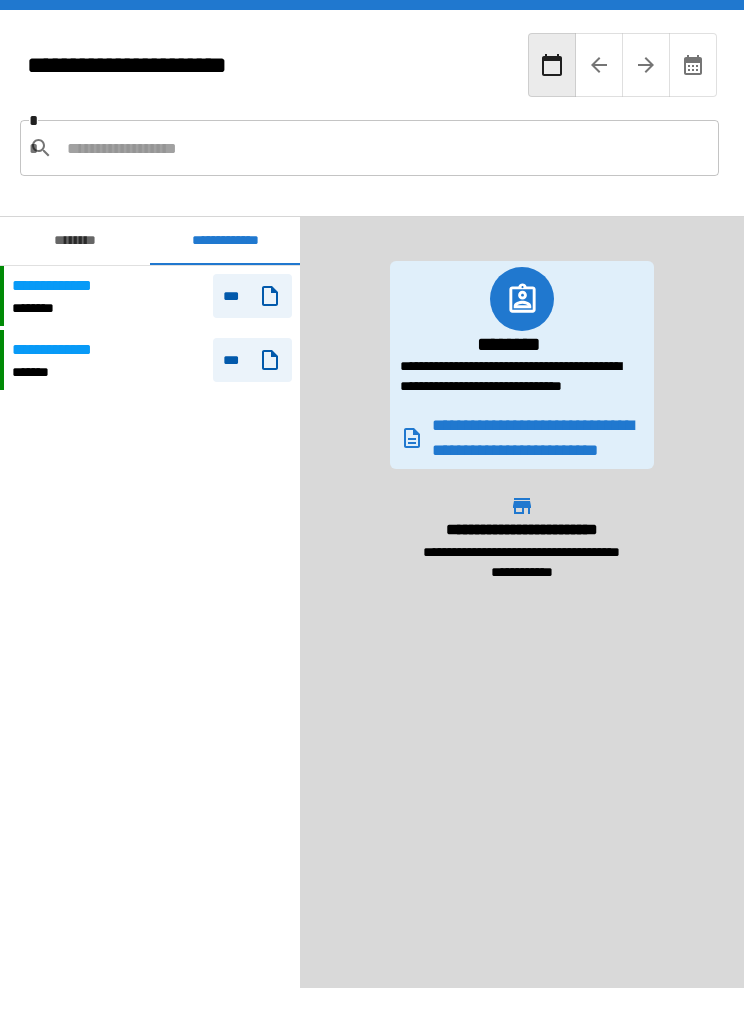 click on "********" at bounding box center (75, 241) 